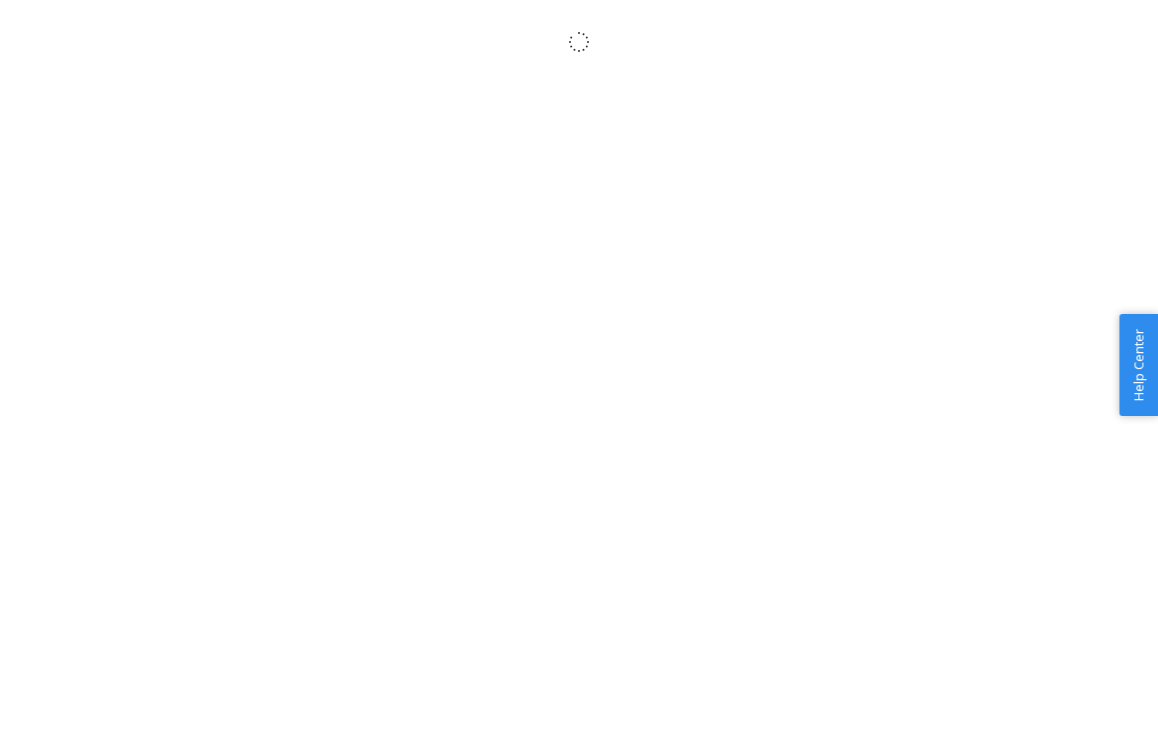 scroll, scrollTop: 0, scrollLeft: 0, axis: both 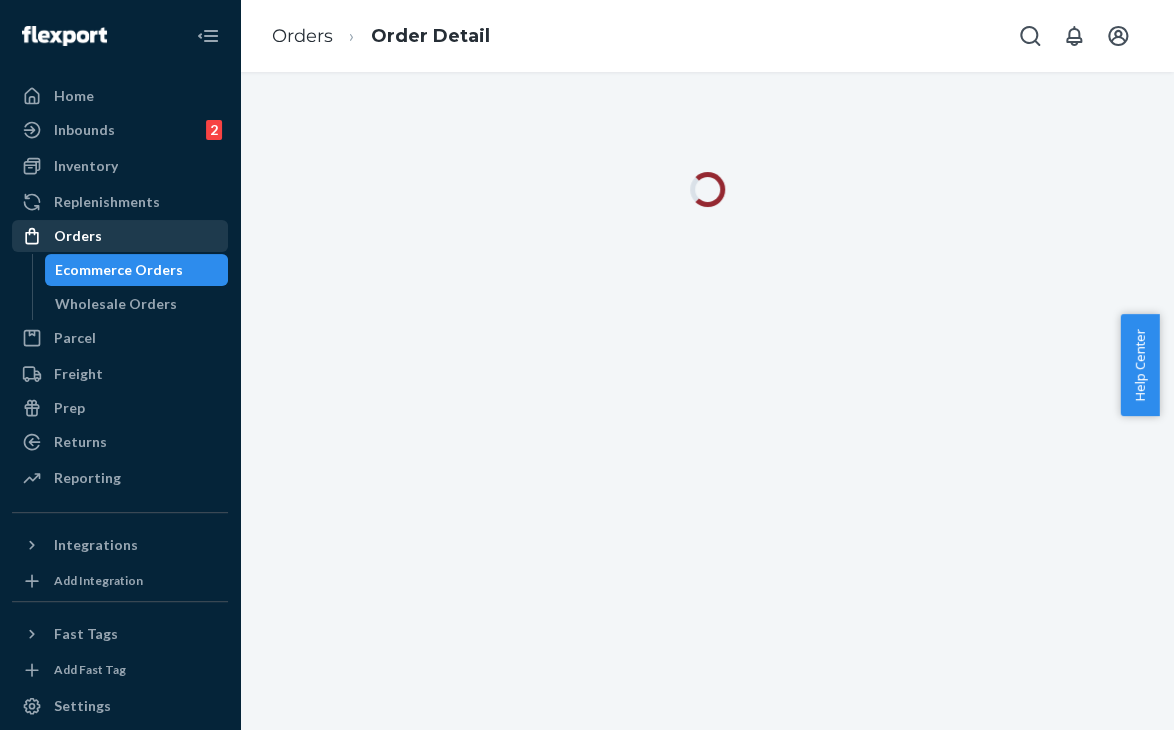 click on "Orders" at bounding box center [120, 236] 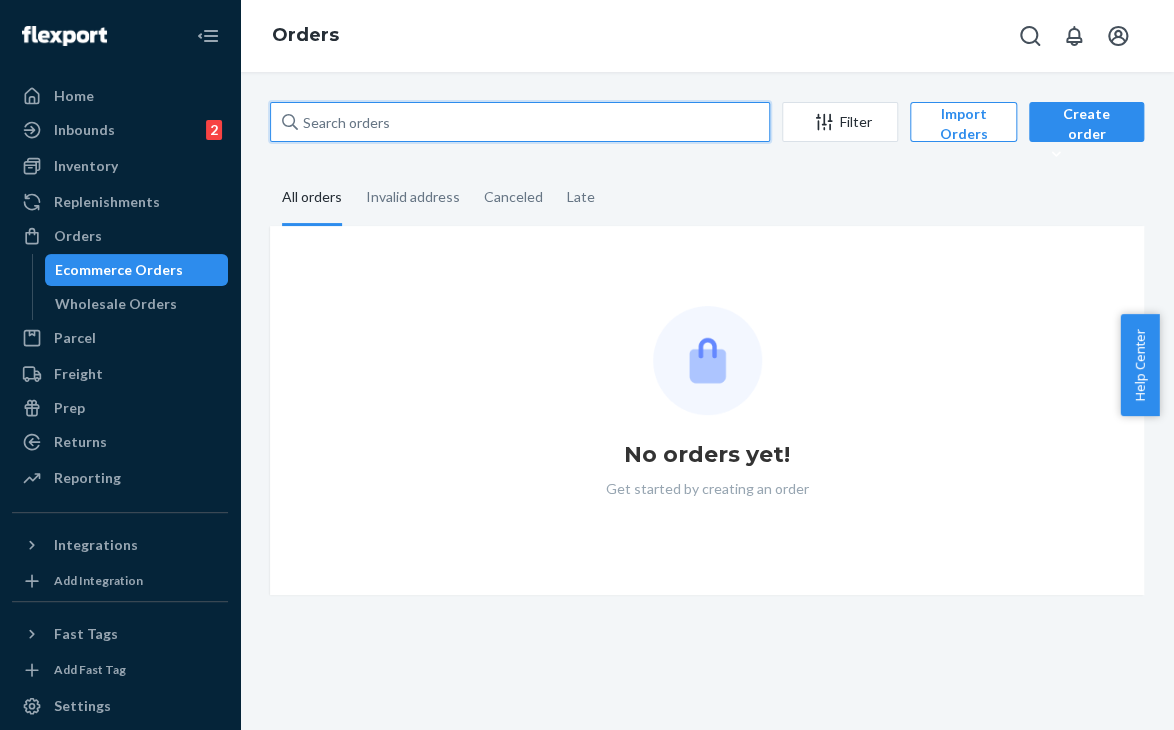 click at bounding box center [520, 122] 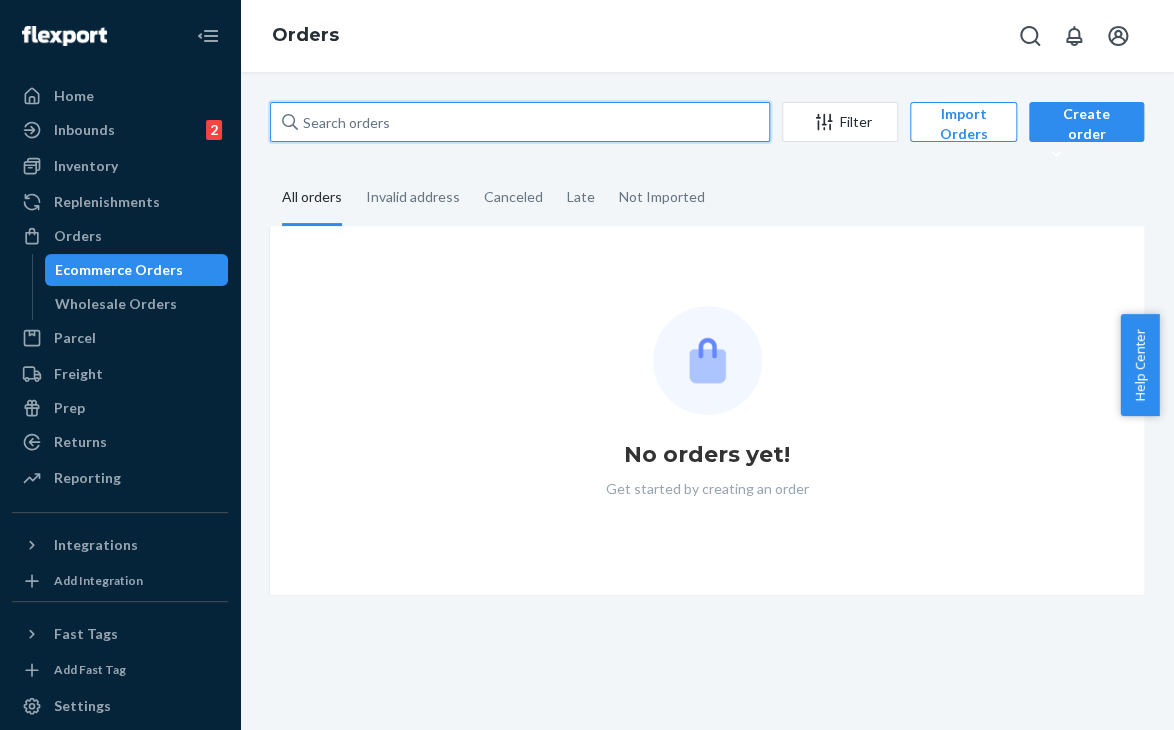 paste on "[PERSON_NAME]" 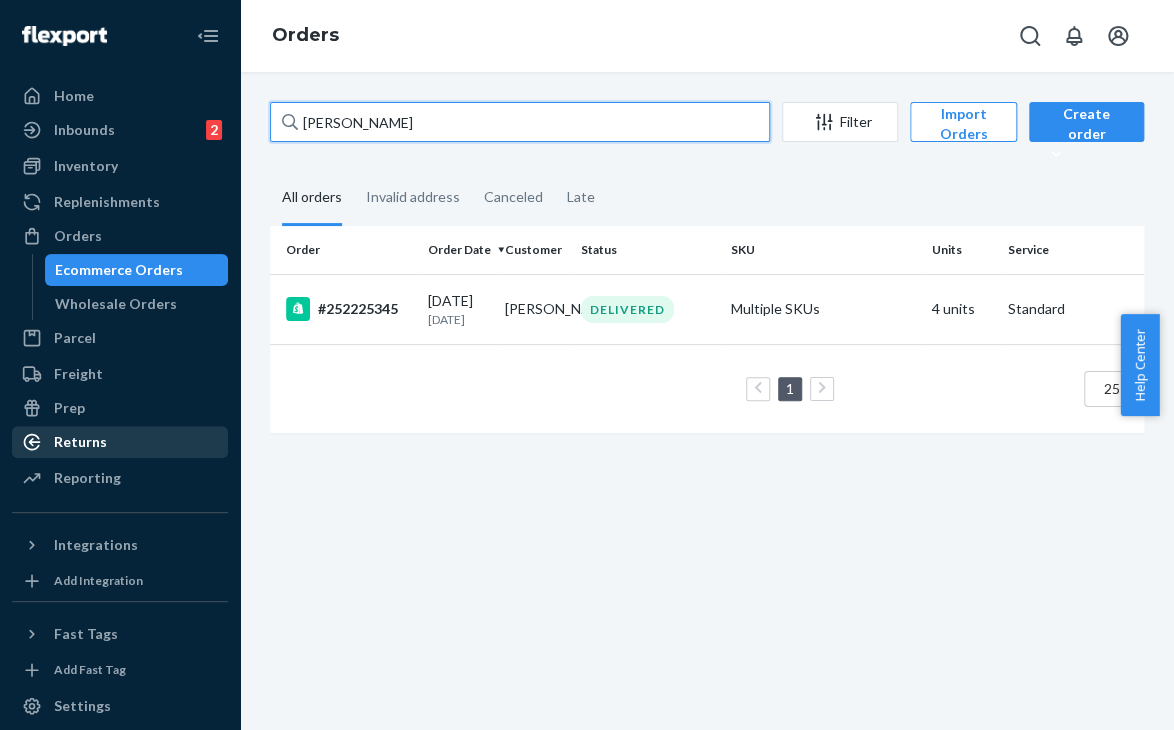 type on "[PERSON_NAME]" 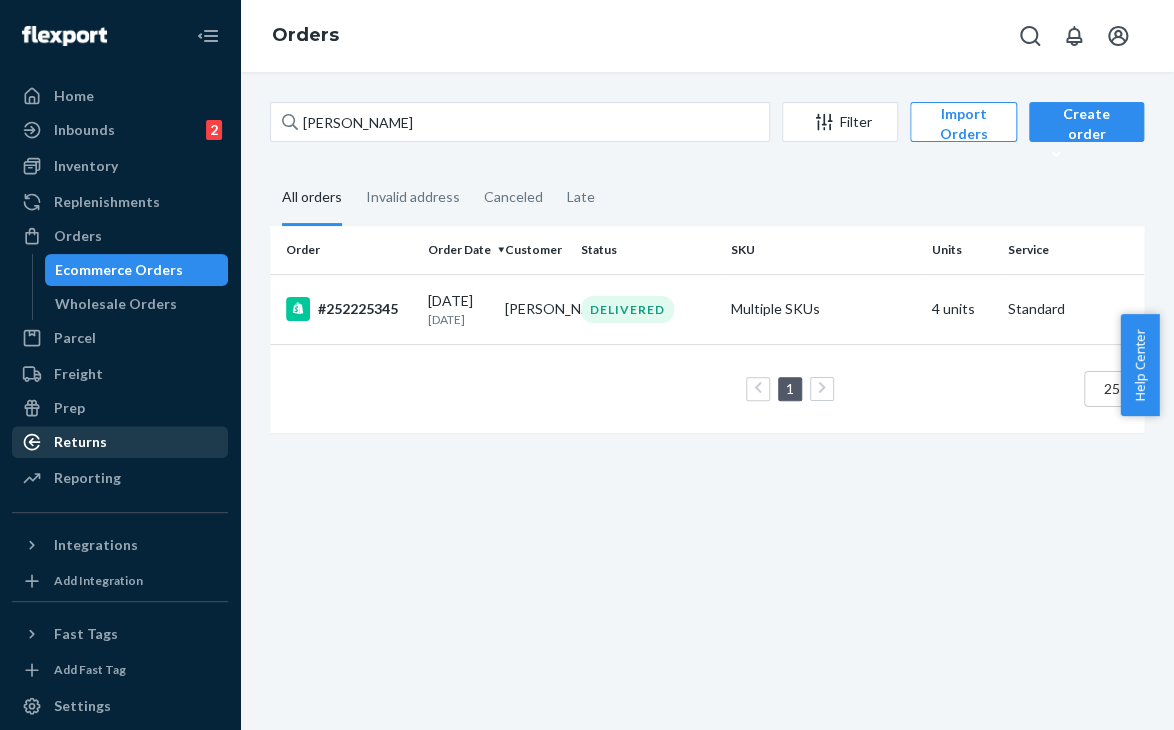 click on "Returns" at bounding box center [120, 442] 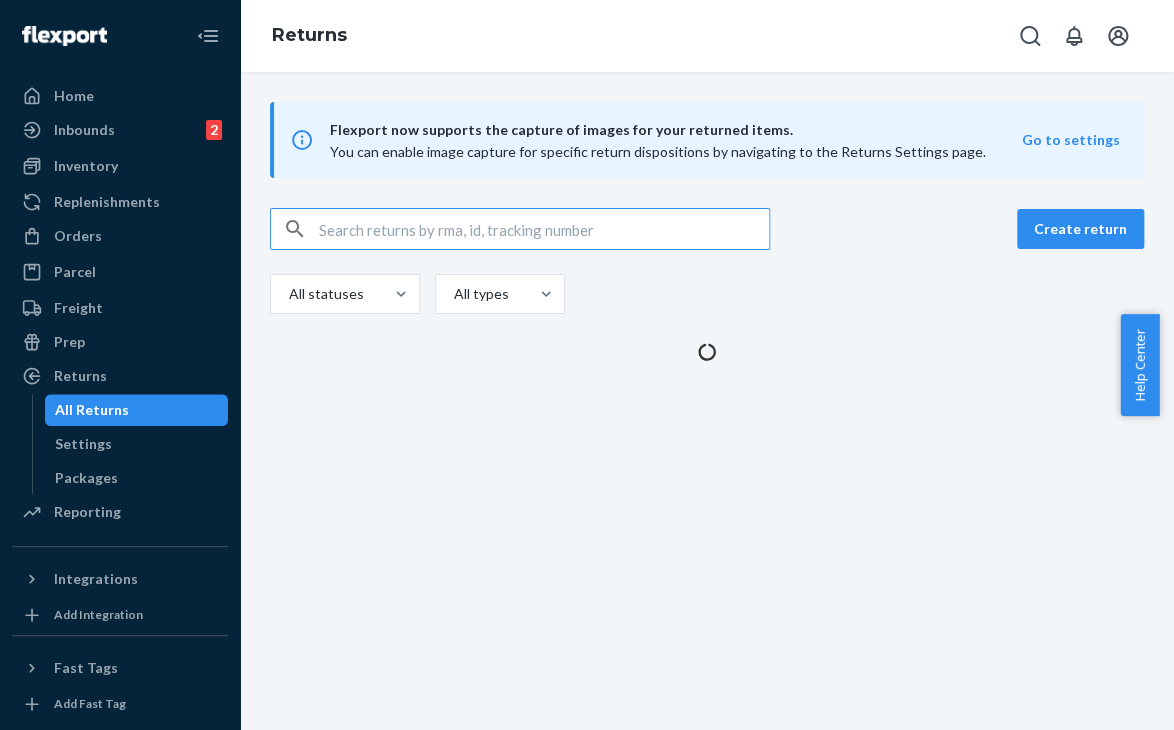 click at bounding box center (544, 229) 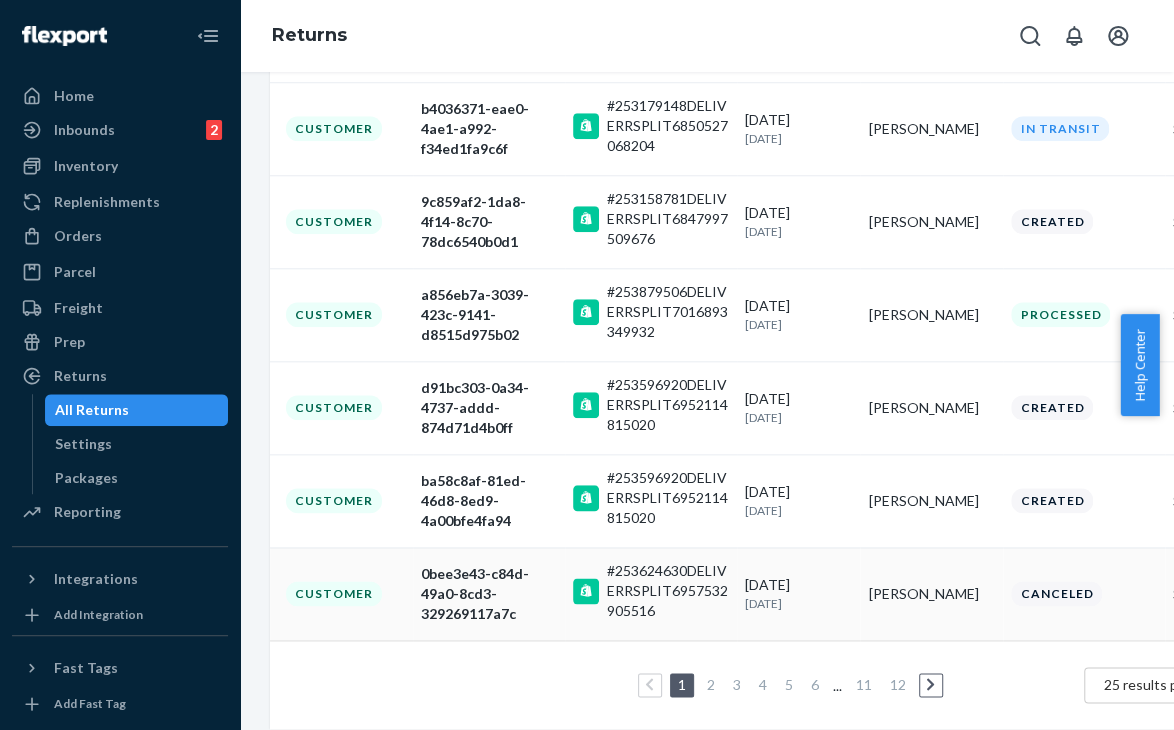 scroll, scrollTop: 692, scrollLeft: 0, axis: vertical 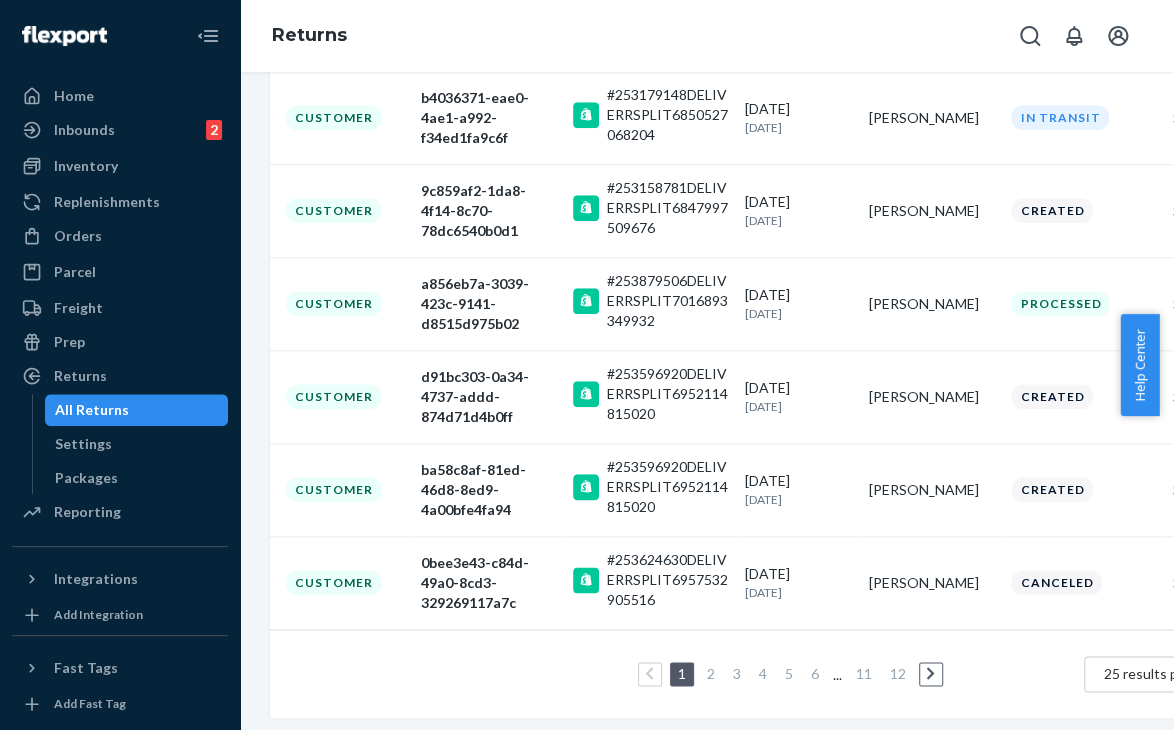 type on "[PERSON_NAME]" 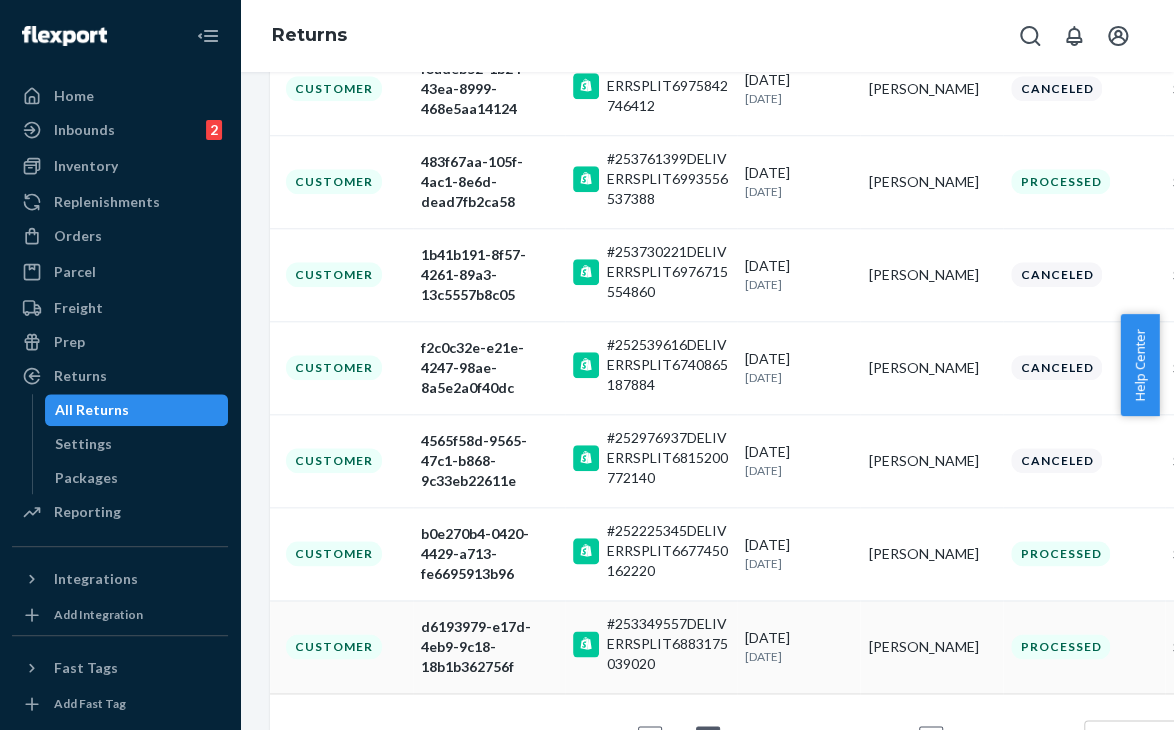 scroll, scrollTop: 692, scrollLeft: 0, axis: vertical 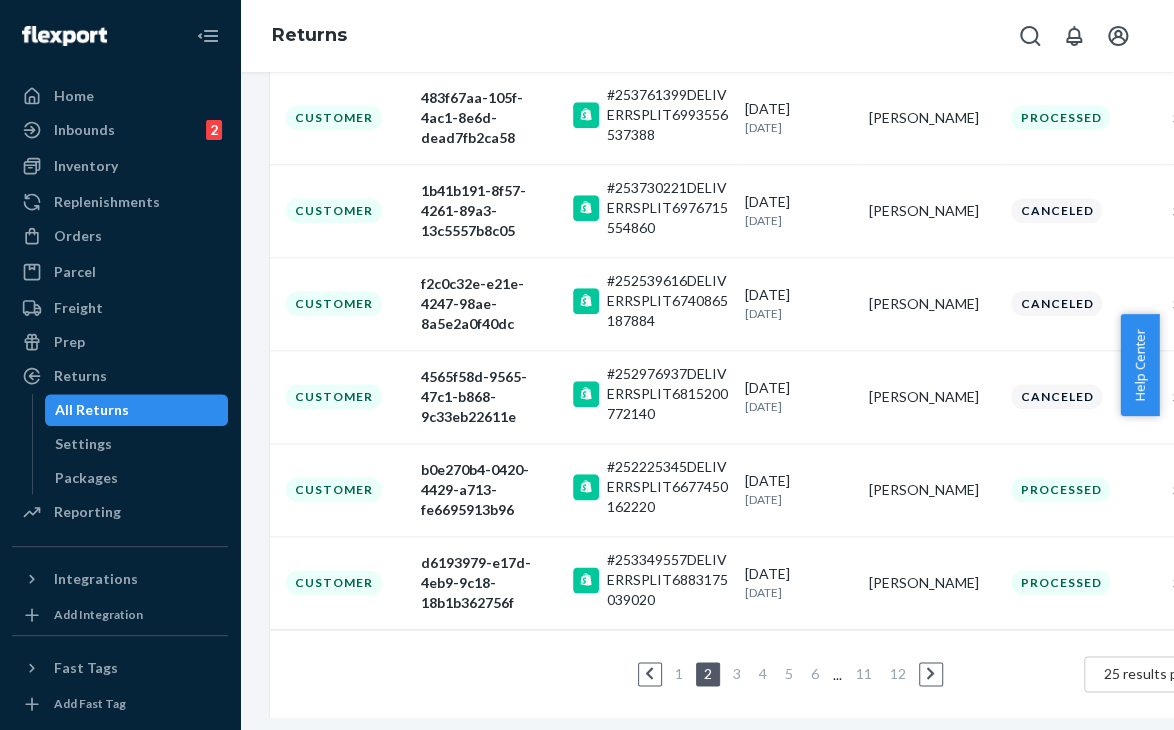 click 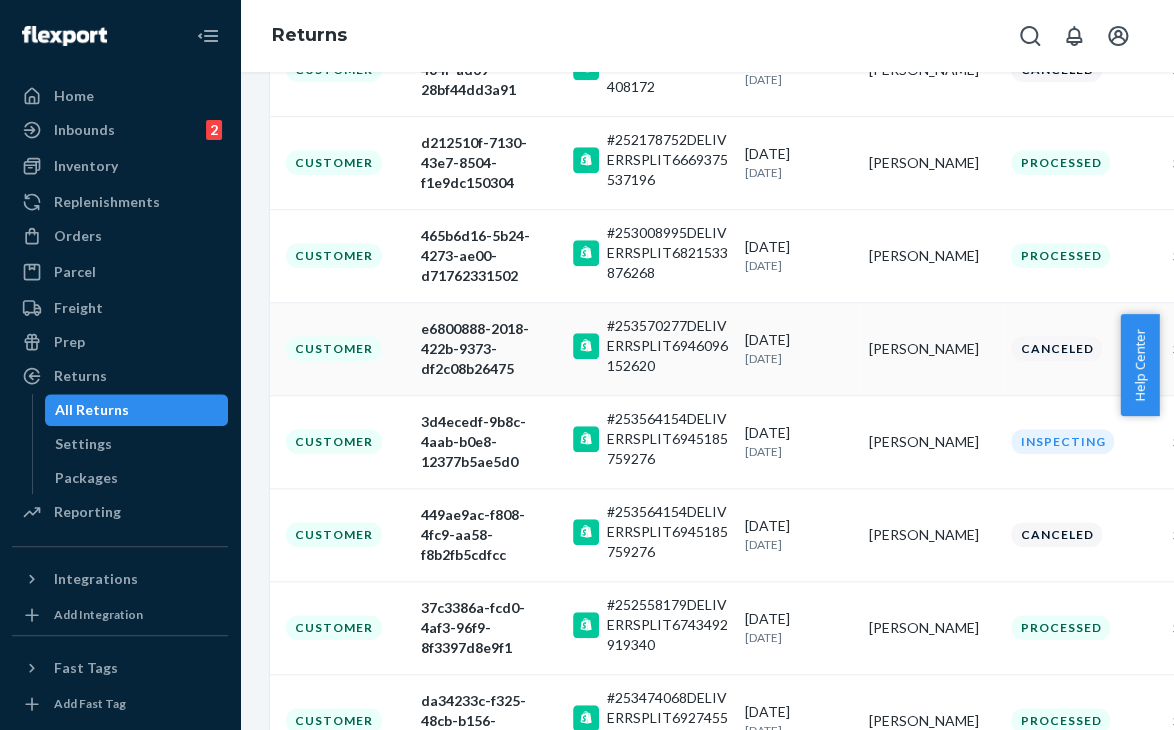 scroll, scrollTop: 500, scrollLeft: 0, axis: vertical 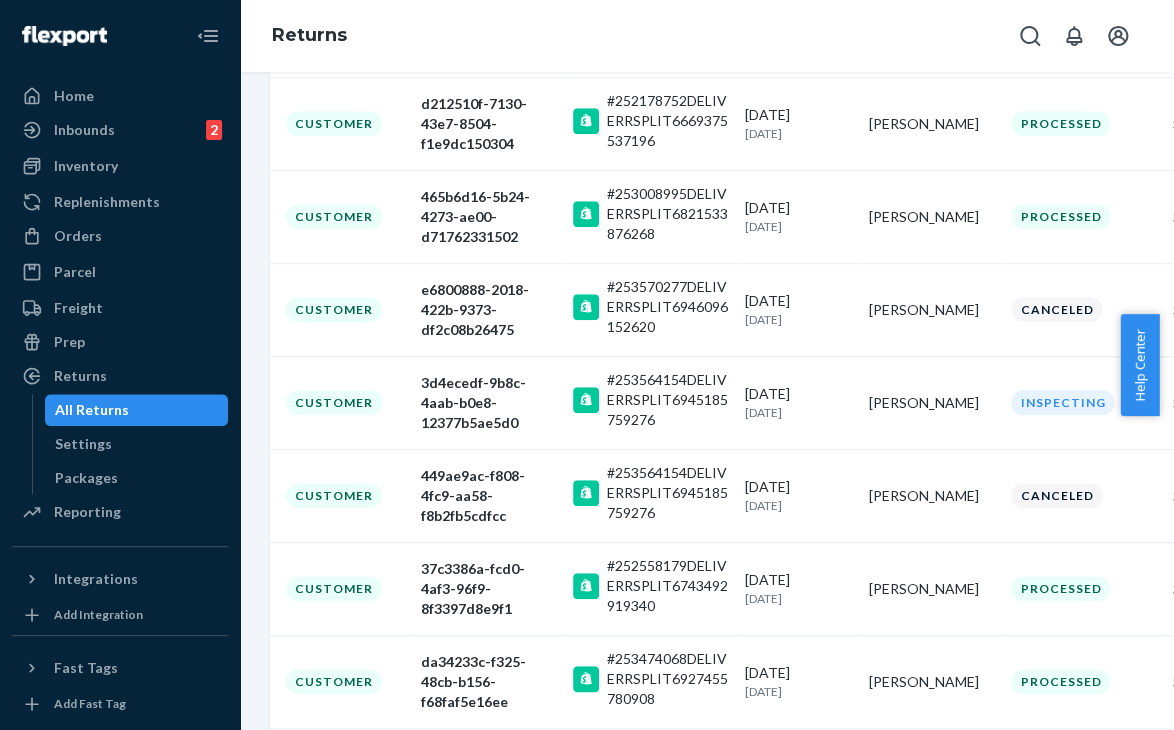 click on "Returns" at bounding box center (707, 36) 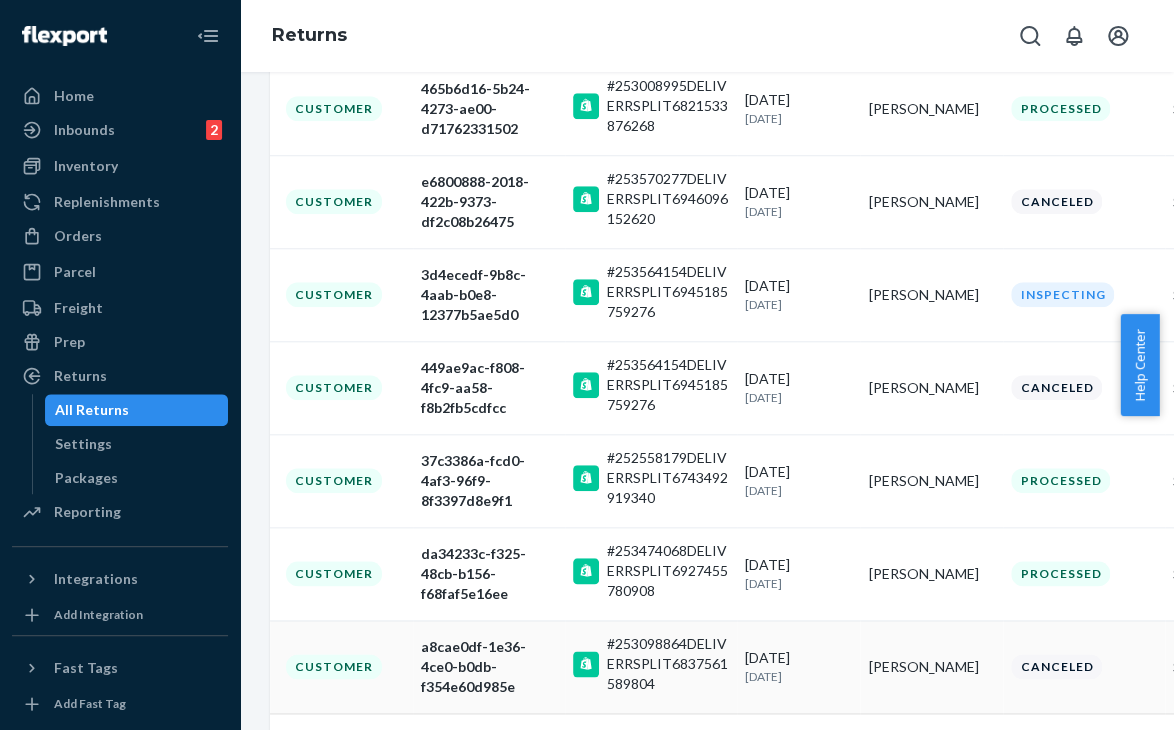 scroll, scrollTop: 612, scrollLeft: 0, axis: vertical 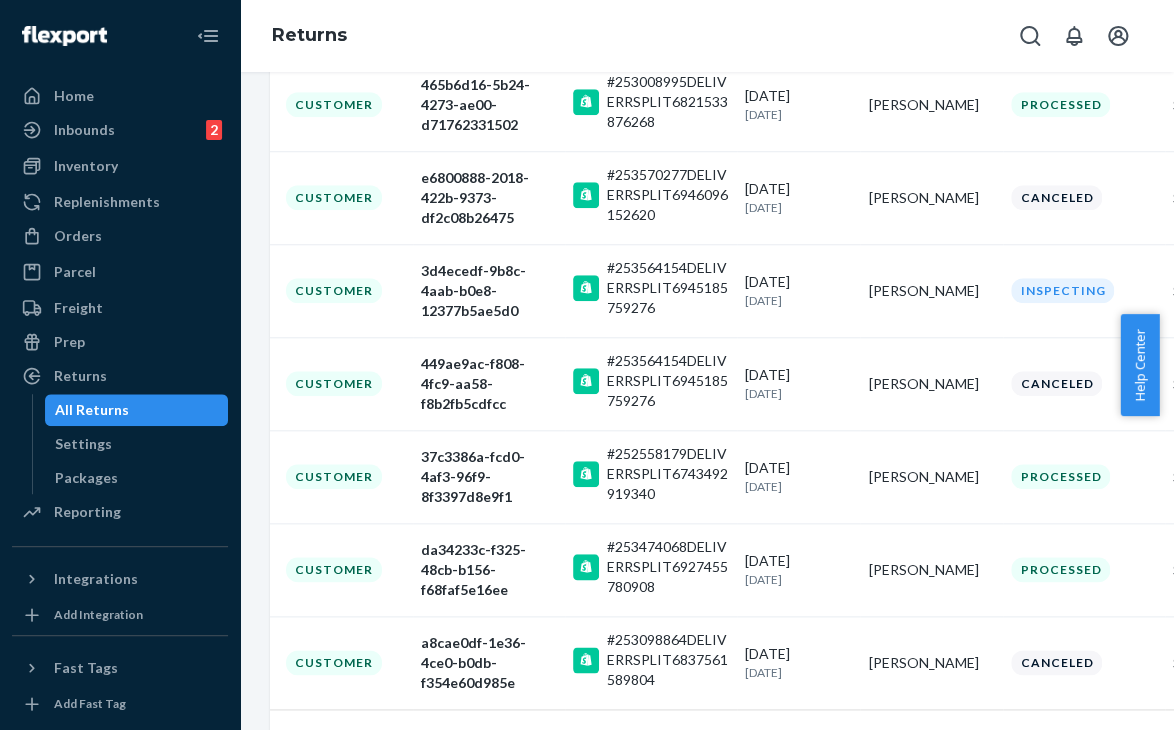 click at bounding box center (931, 754) 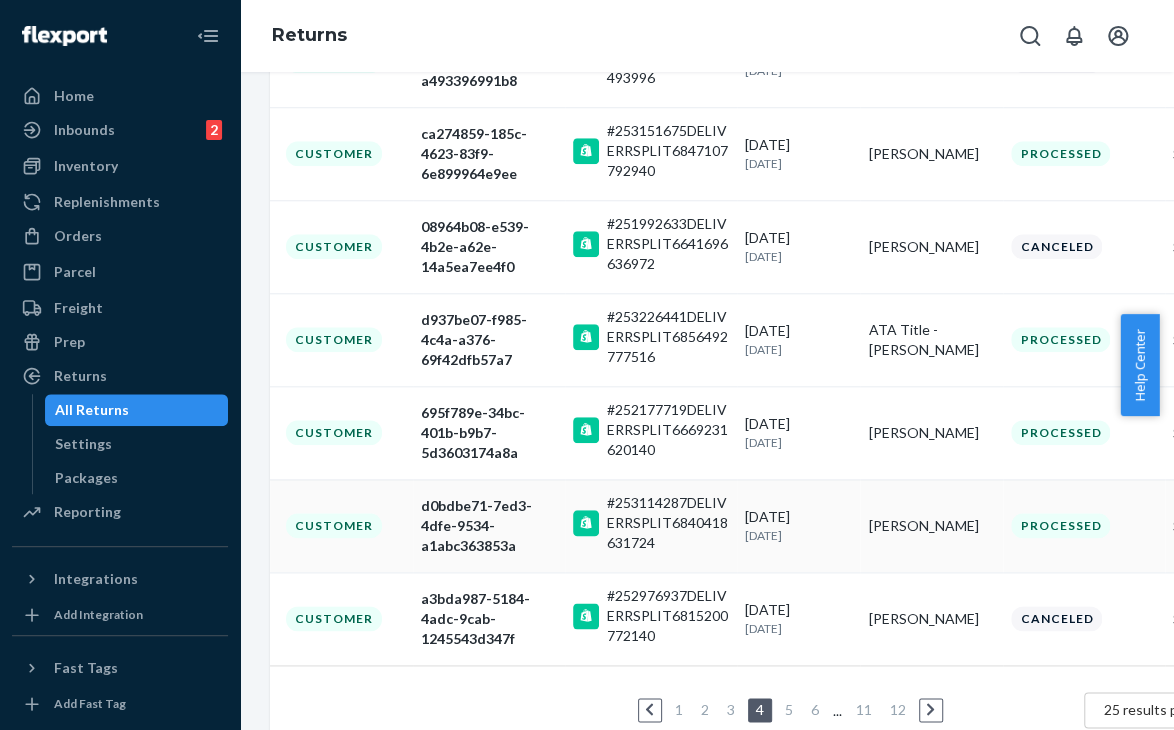 scroll, scrollTop: 712, scrollLeft: 0, axis: vertical 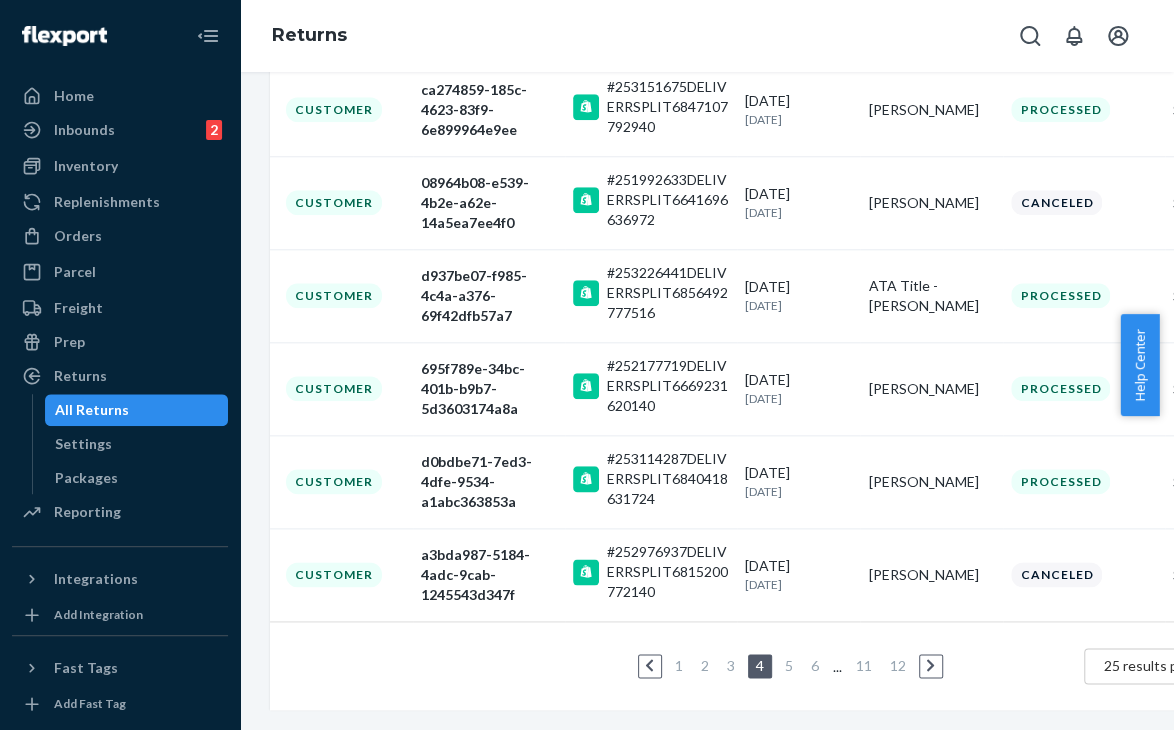 click 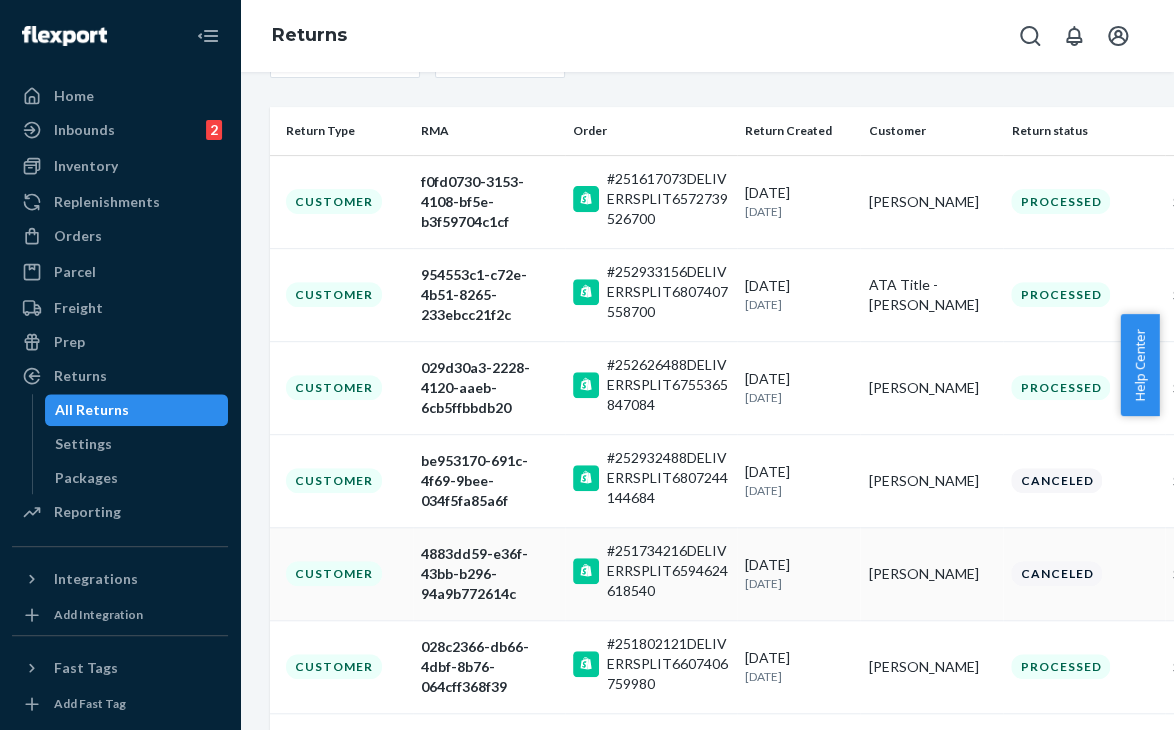 scroll, scrollTop: 300, scrollLeft: 0, axis: vertical 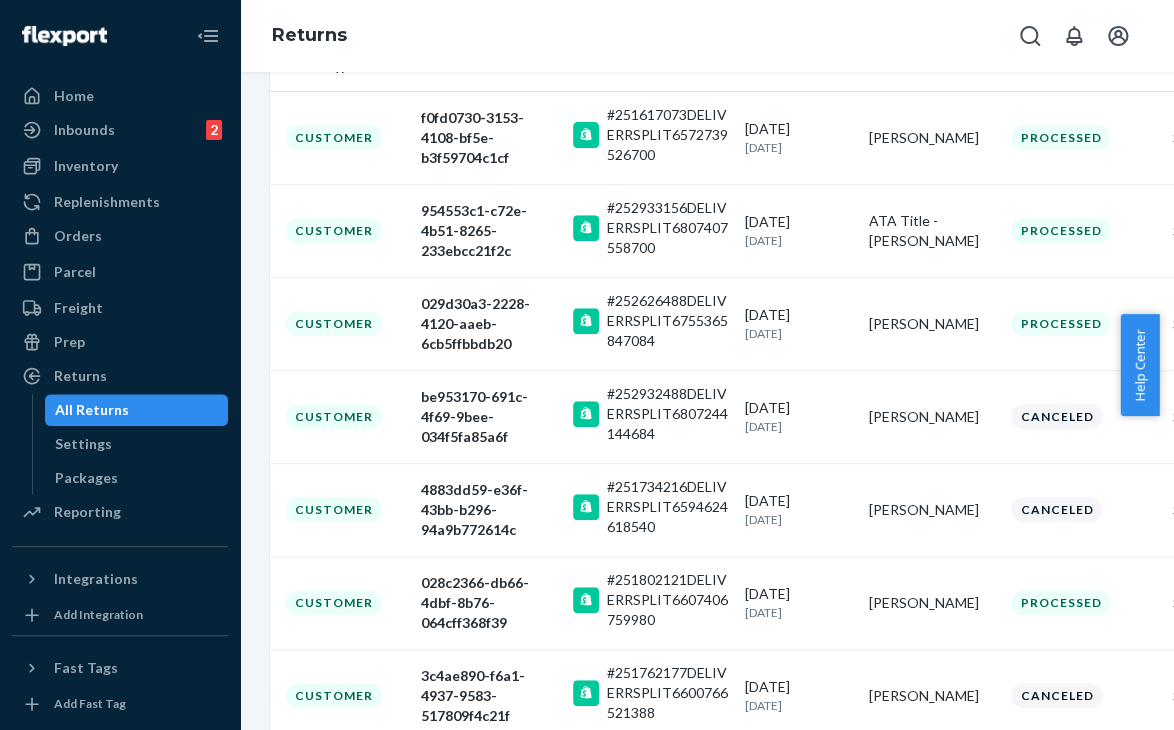 click on "Returns" at bounding box center [707, 36] 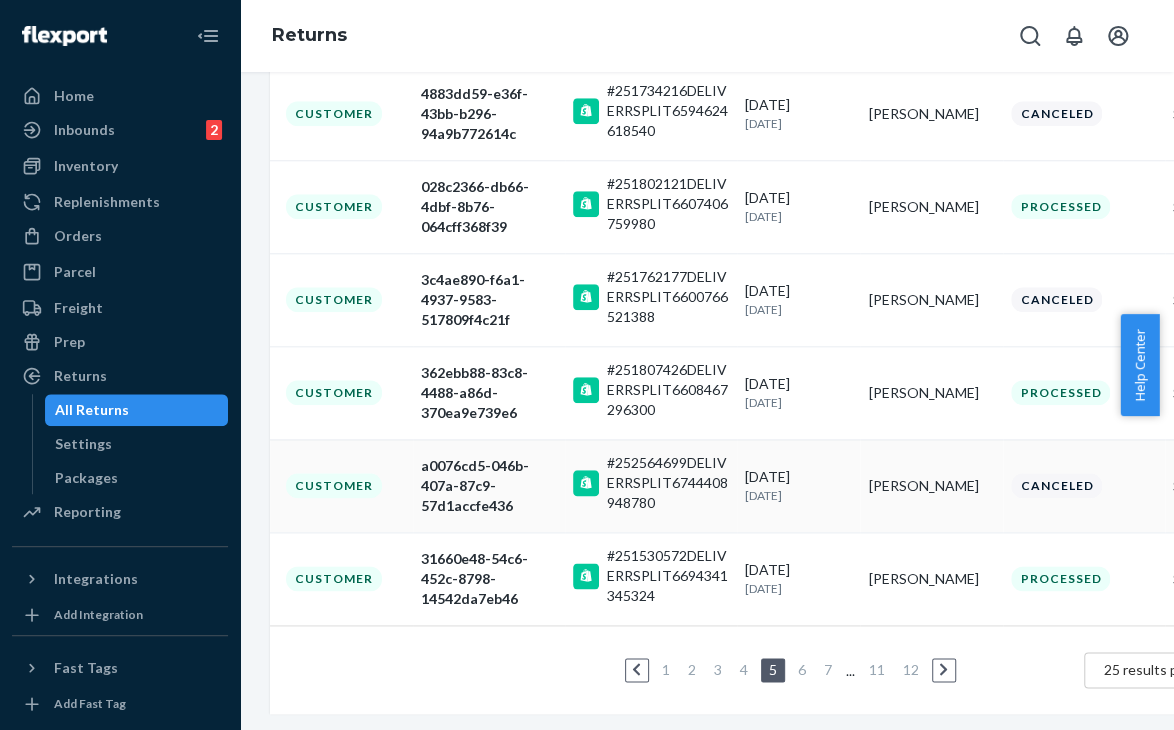 scroll, scrollTop: 700, scrollLeft: 0, axis: vertical 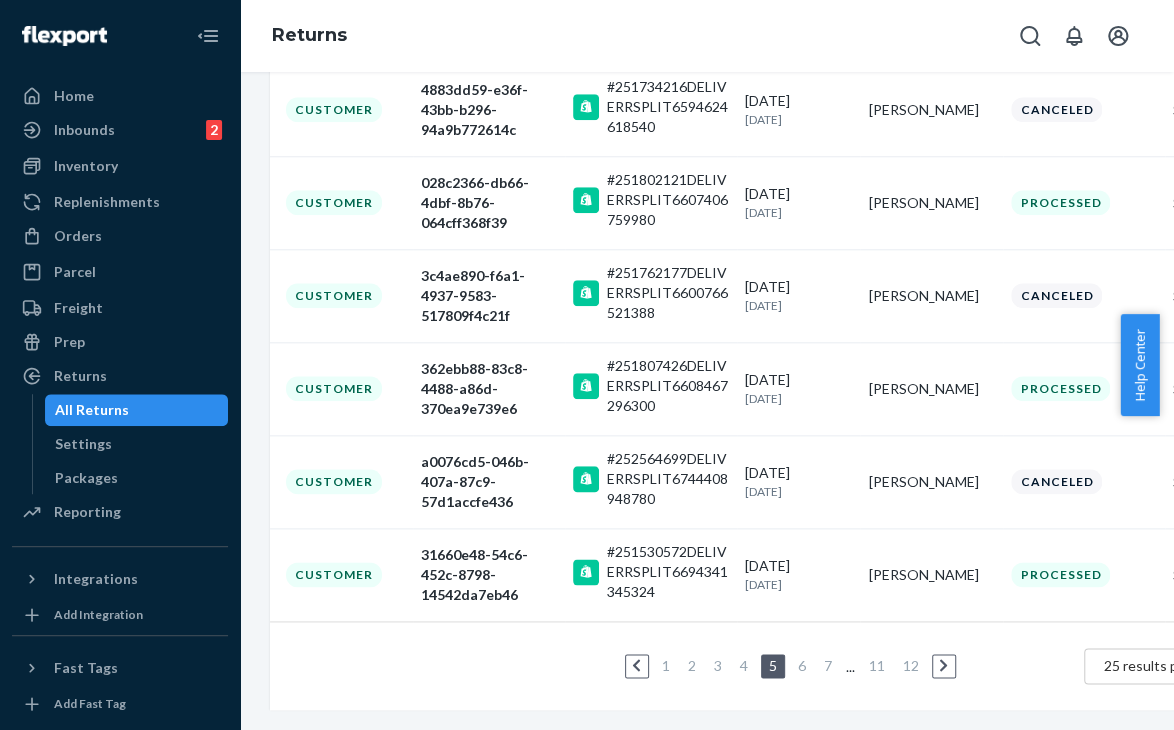 click on "1" at bounding box center [666, 665] 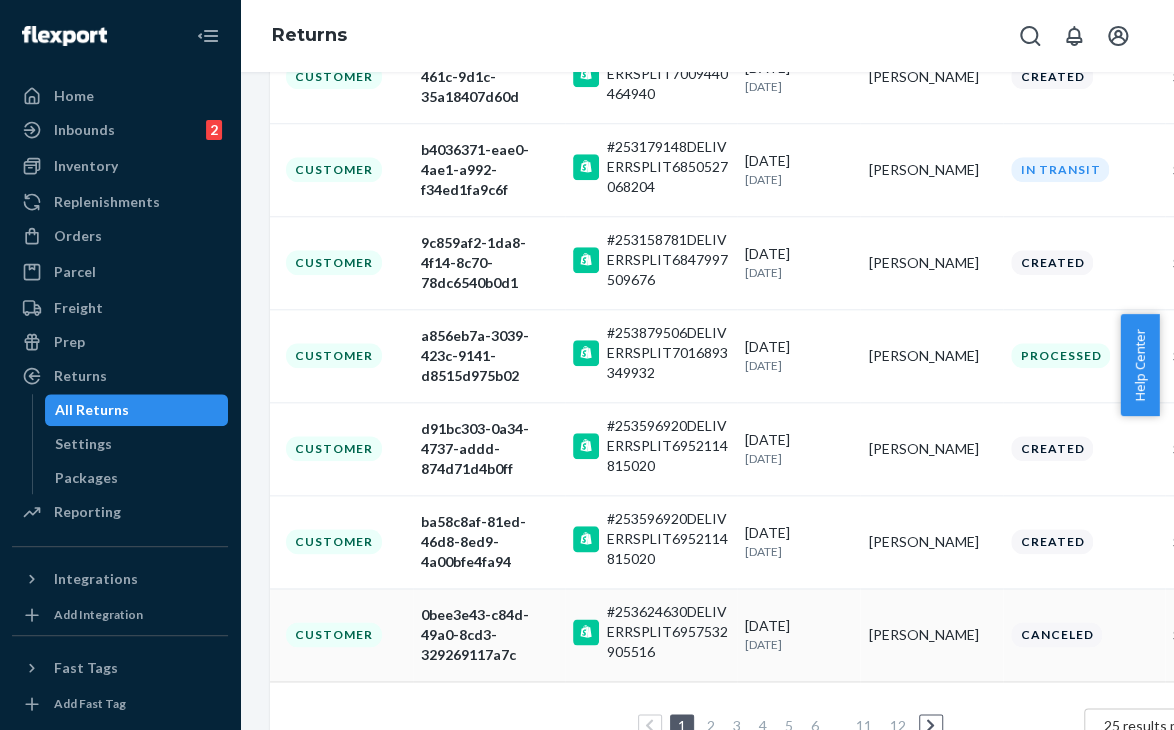 scroll, scrollTop: 592, scrollLeft: 0, axis: vertical 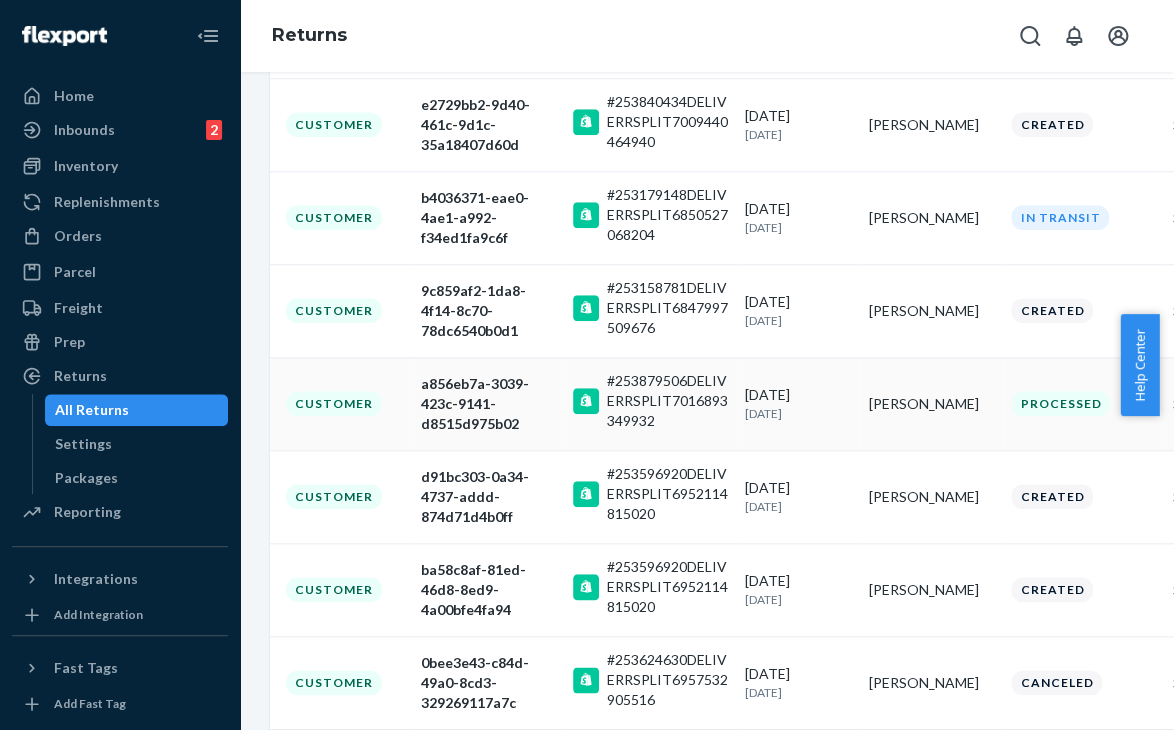 click on "[PERSON_NAME]" at bounding box center (931, 403) 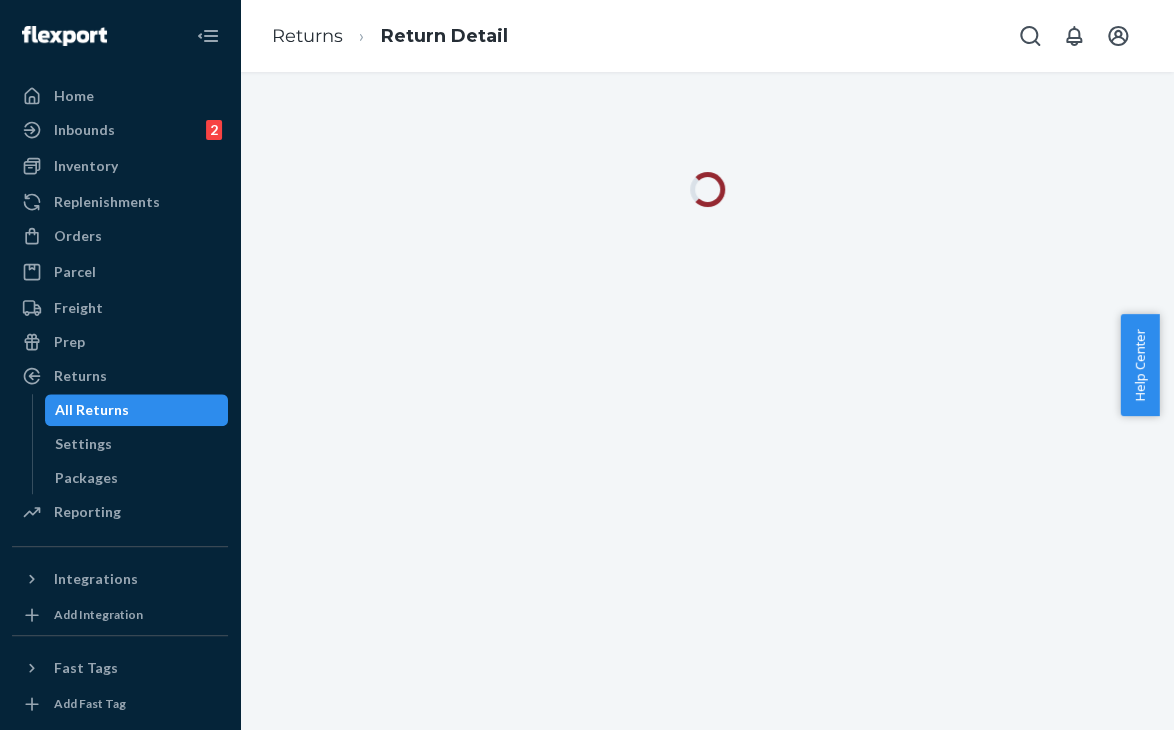 scroll, scrollTop: 0, scrollLeft: 0, axis: both 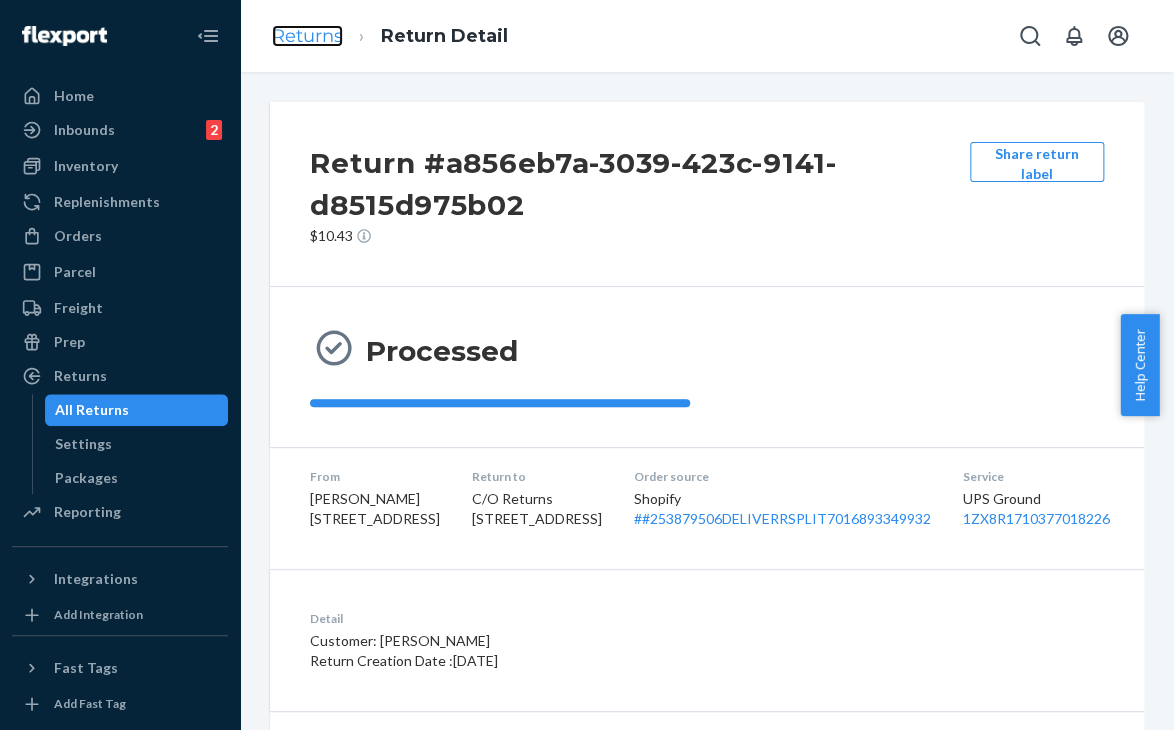 click on "Returns" at bounding box center (307, 36) 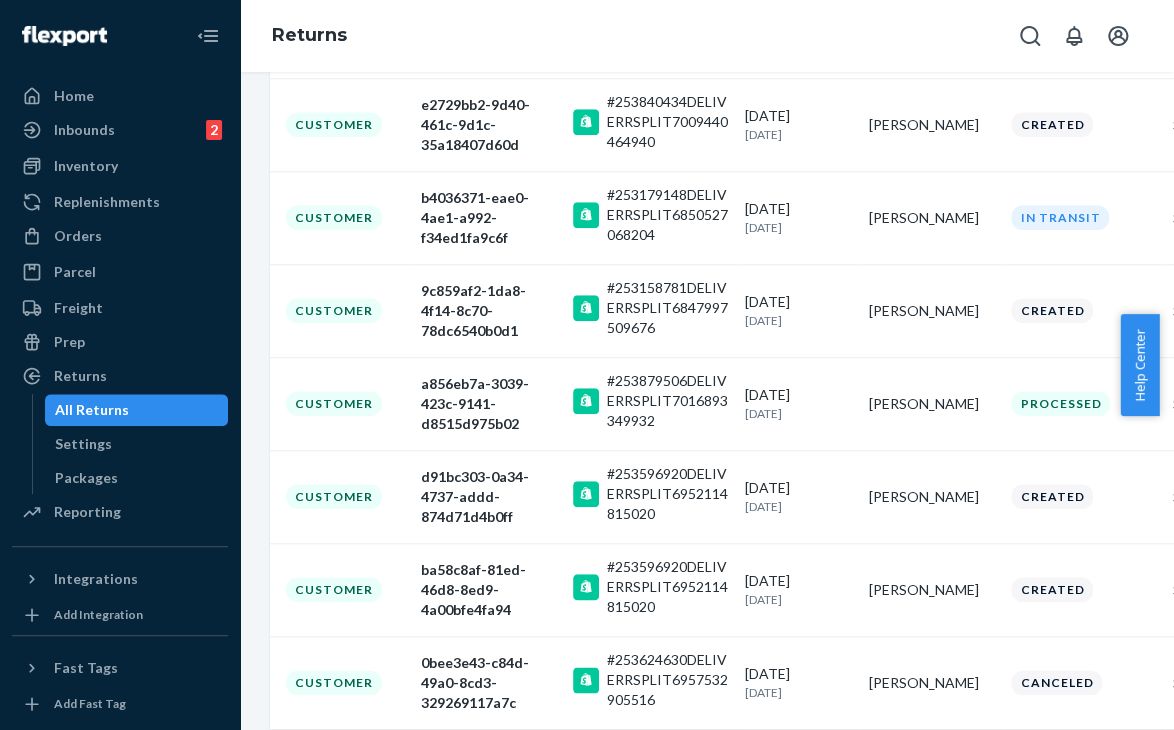 scroll, scrollTop: 692, scrollLeft: 0, axis: vertical 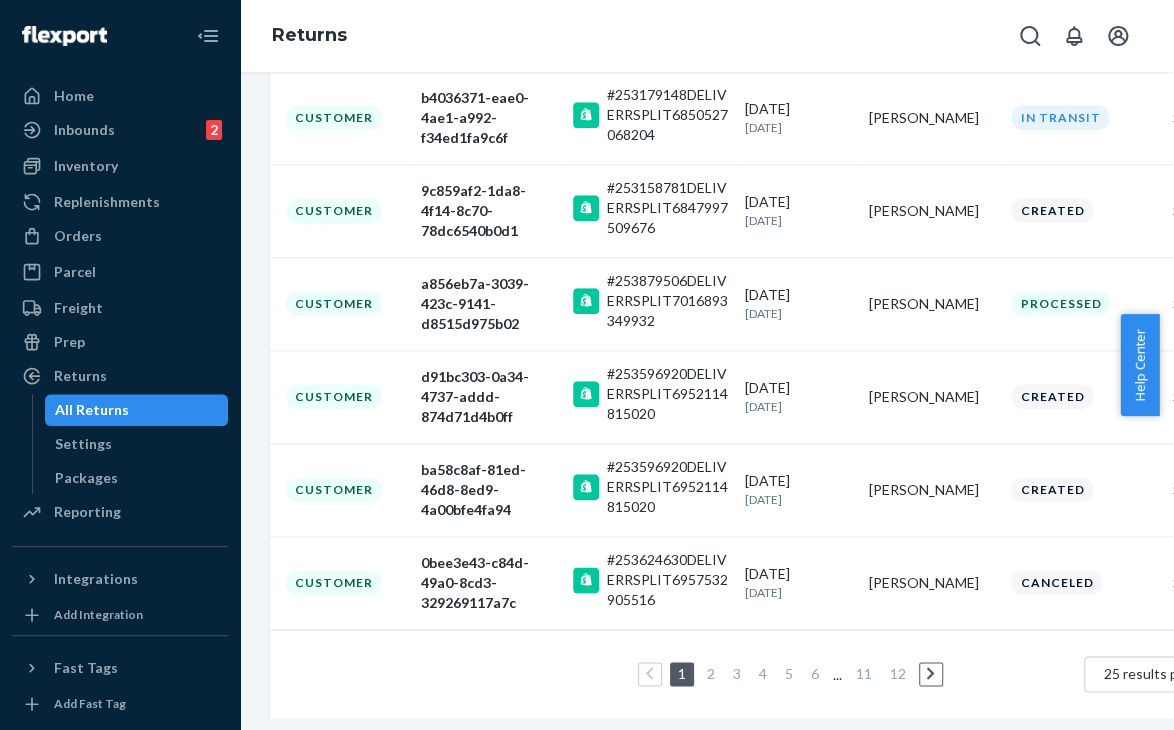 click 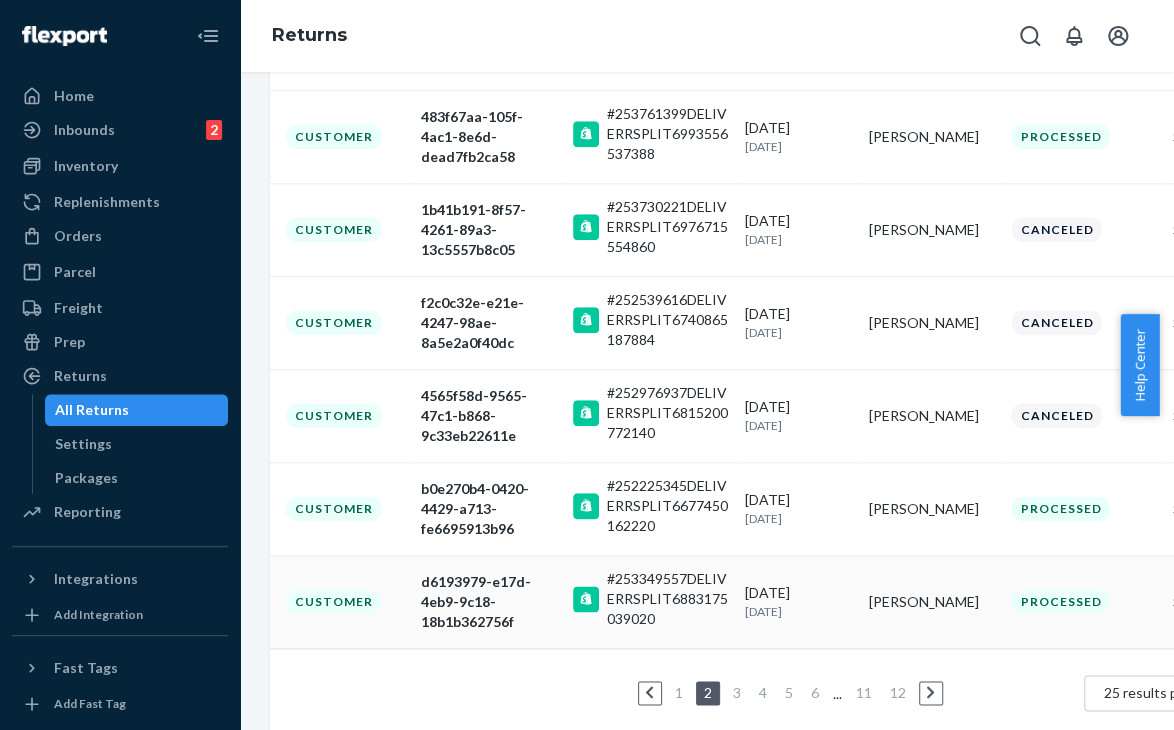 scroll, scrollTop: 692, scrollLeft: 0, axis: vertical 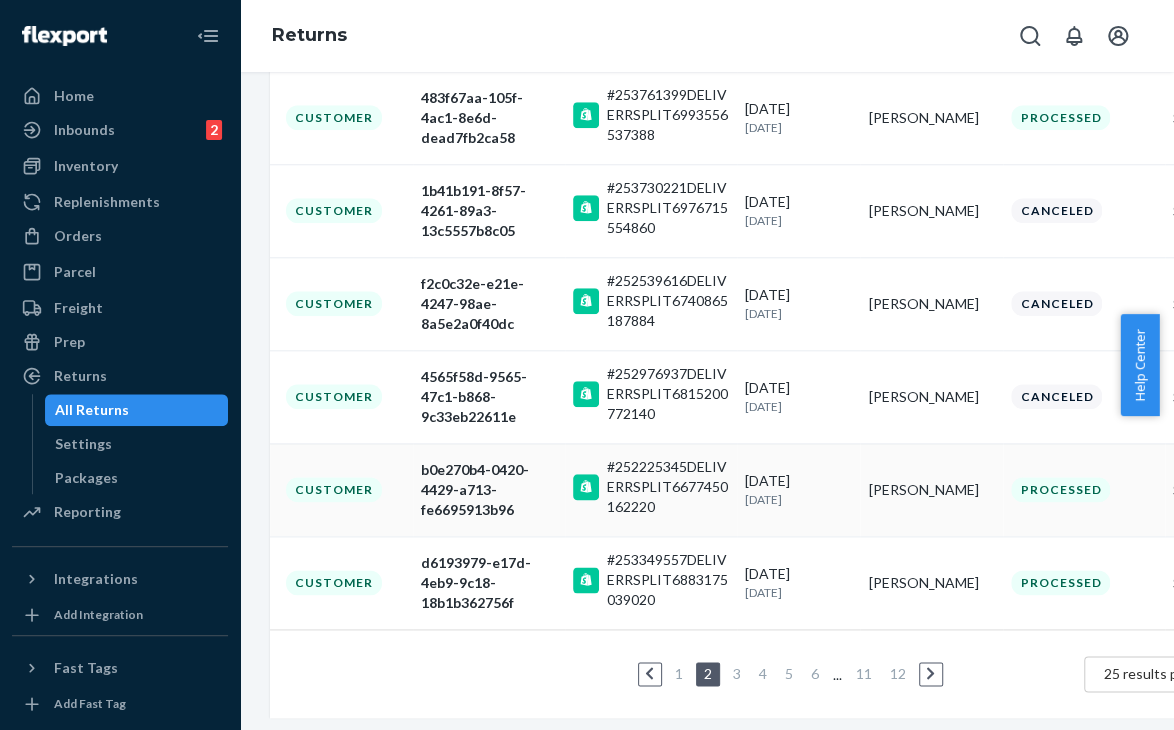 click on "[PERSON_NAME]" at bounding box center [931, 490] 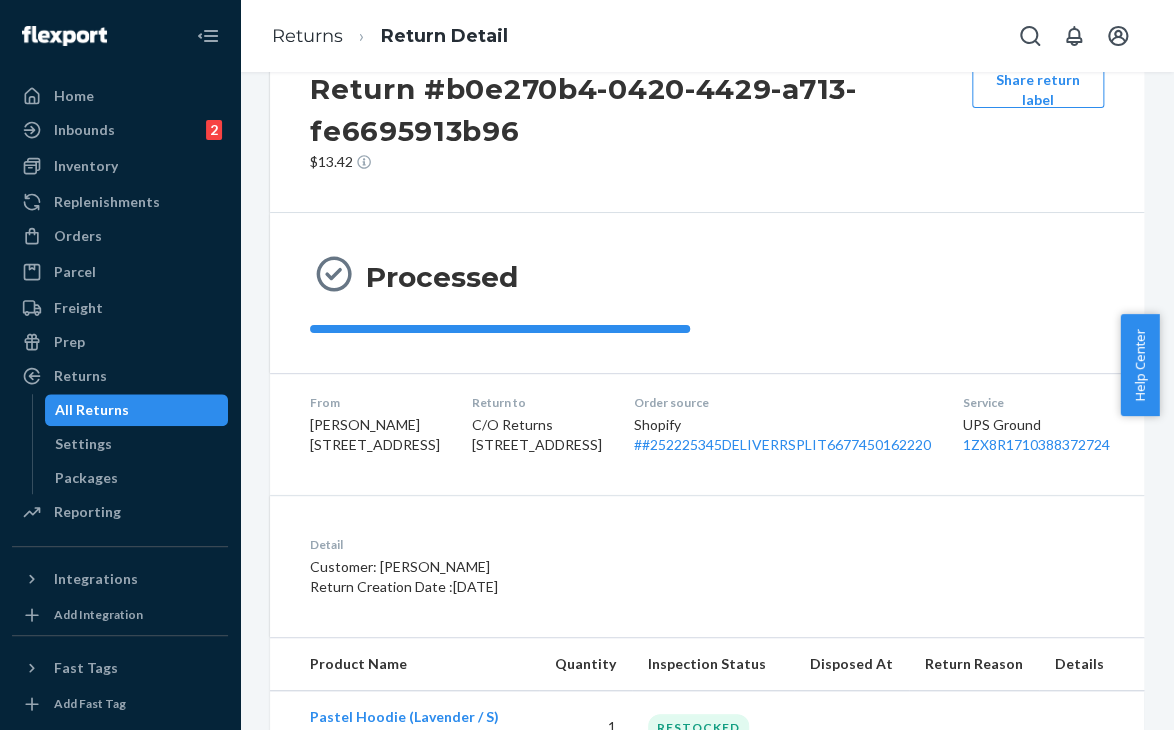 scroll, scrollTop: 353, scrollLeft: 0, axis: vertical 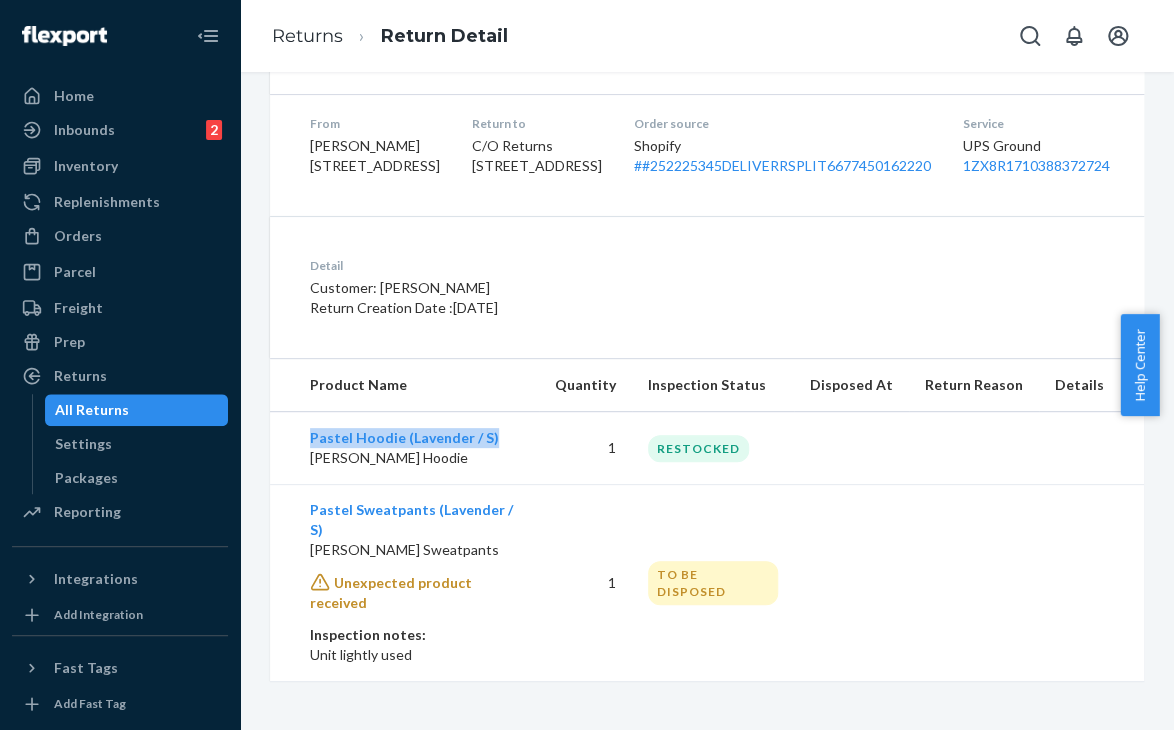 drag, startPoint x: 492, startPoint y: 475, endPoint x: 296, endPoint y: 473, distance: 196.01021 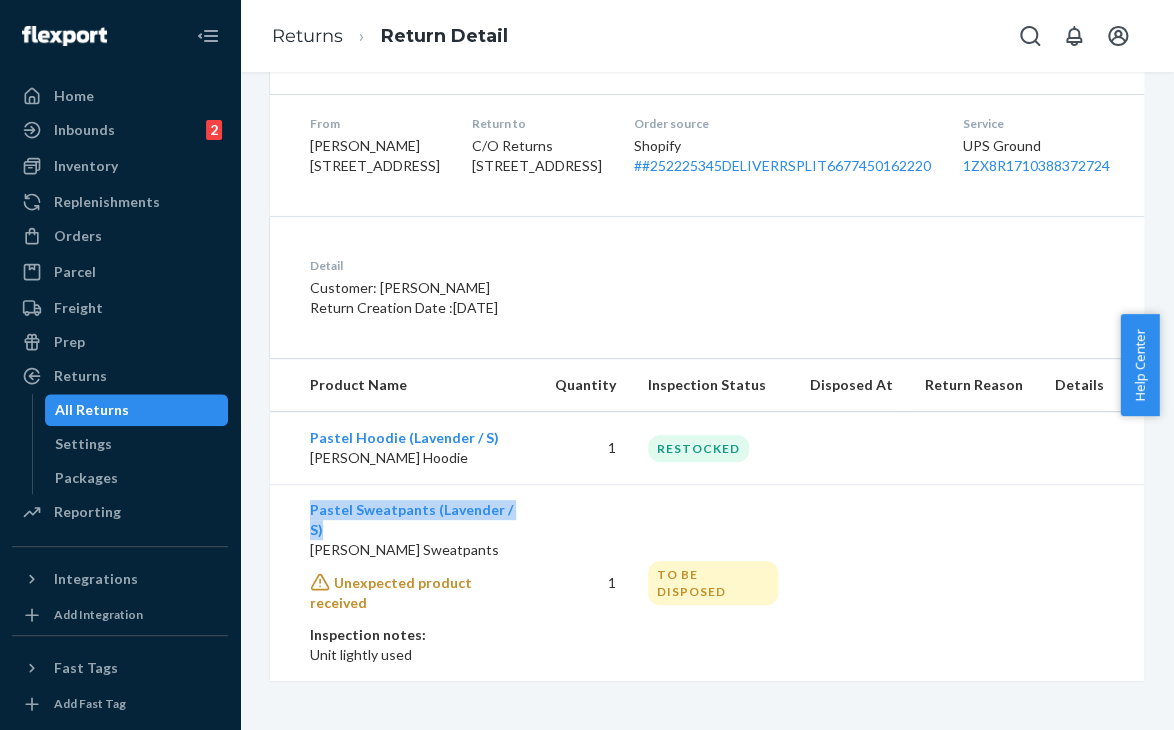drag, startPoint x: 531, startPoint y: 545, endPoint x: 275, endPoint y: 545, distance: 256 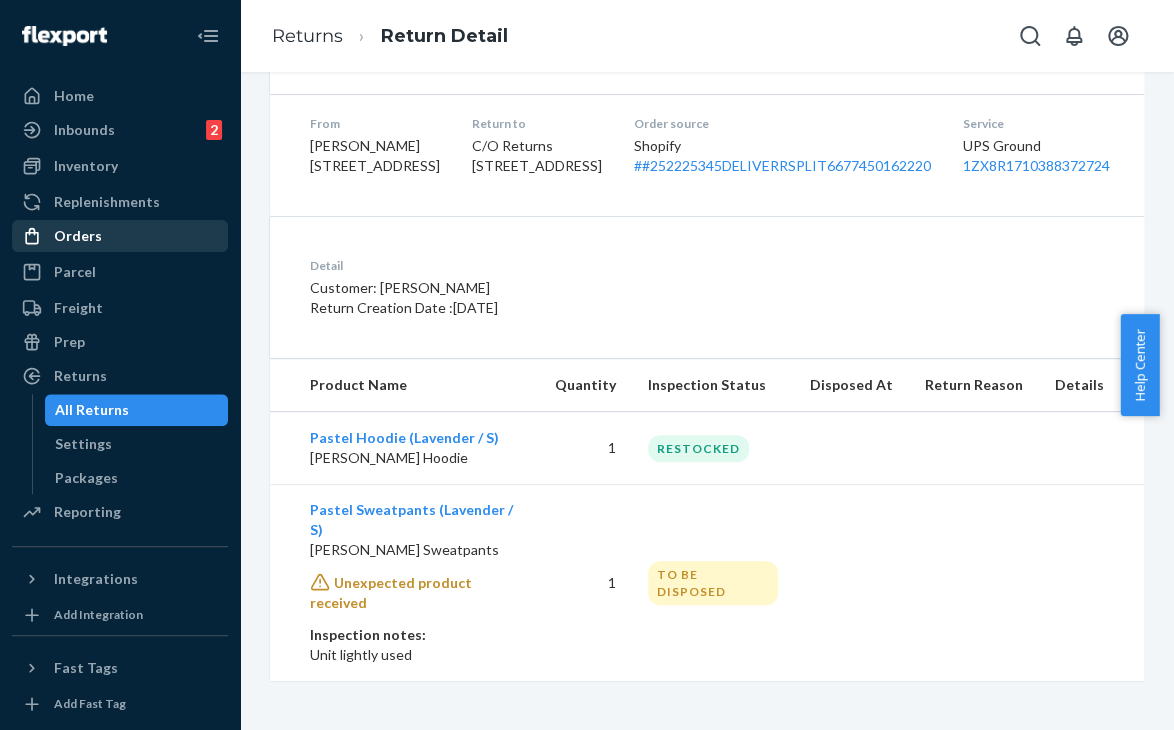 click on "Orders" at bounding box center [120, 236] 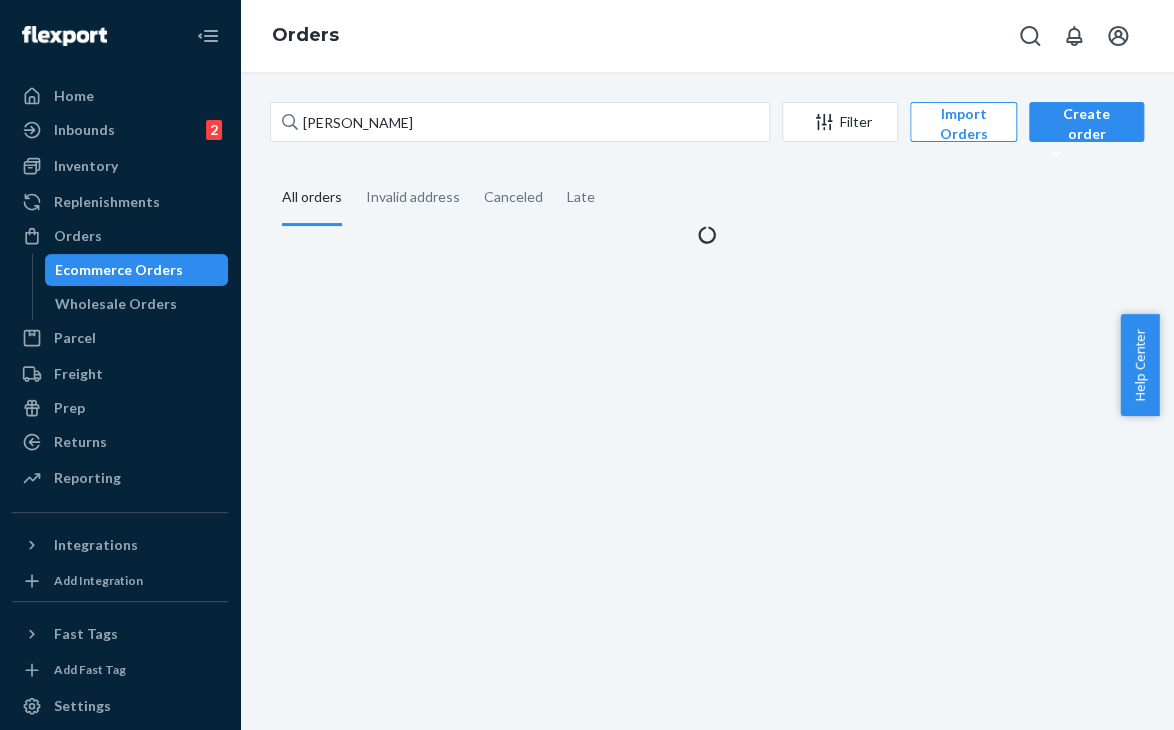 scroll, scrollTop: 0, scrollLeft: 0, axis: both 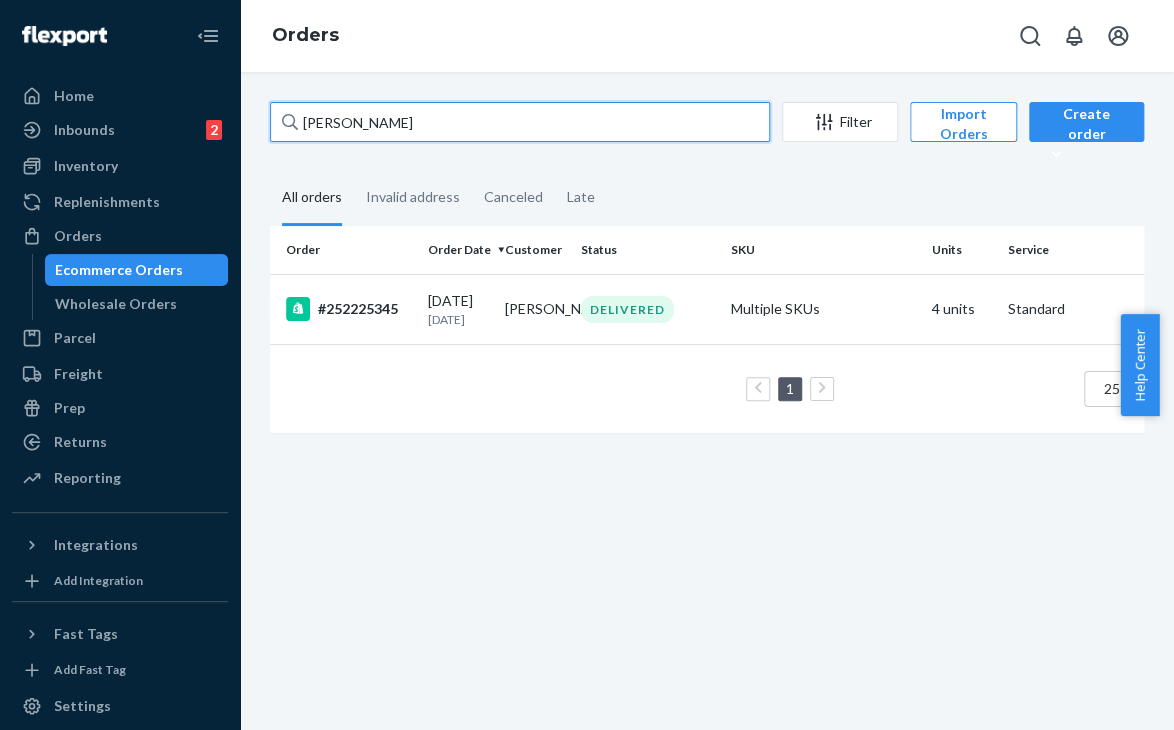 drag, startPoint x: 469, startPoint y: 113, endPoint x: 284, endPoint y: 101, distance: 185.38878 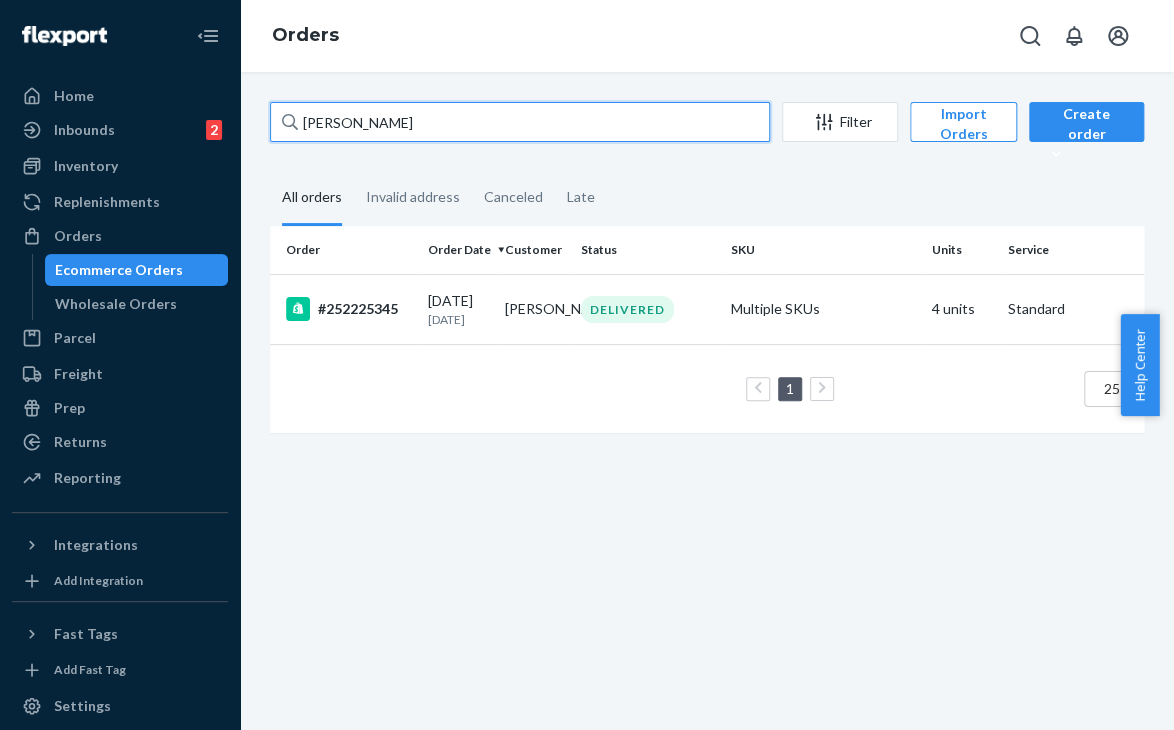 click on "[PERSON_NAME]" at bounding box center [520, 122] 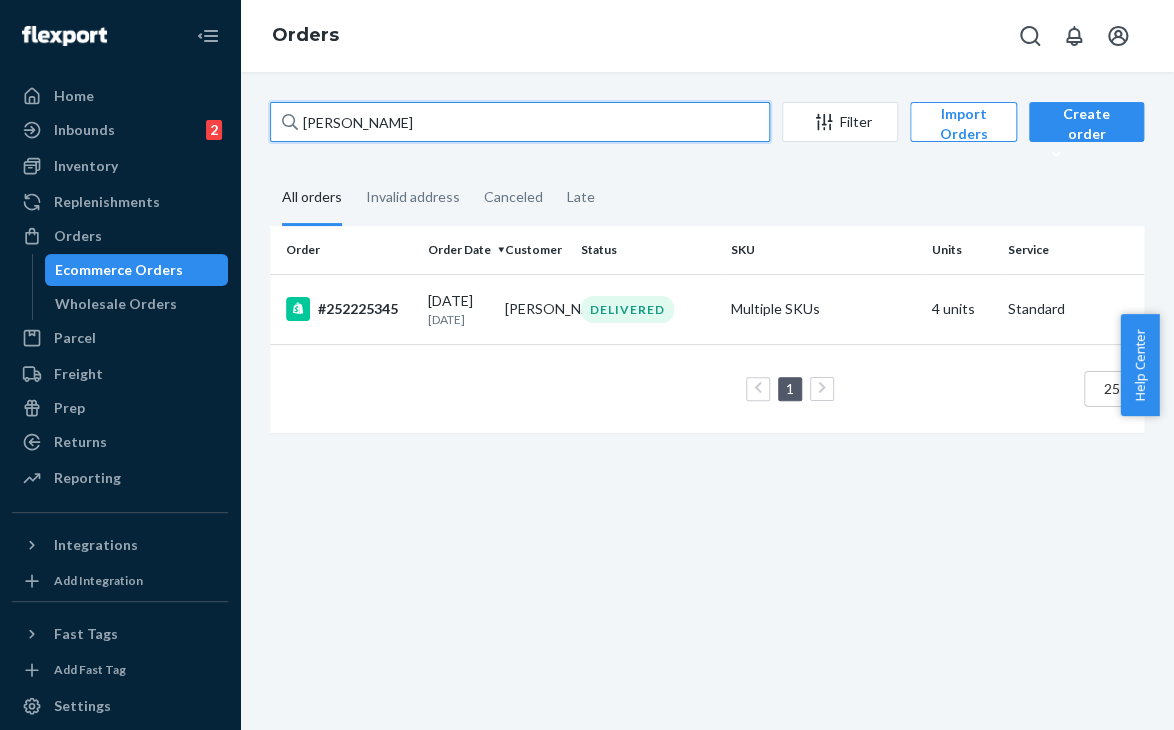 paste on "[PERSON_NAME]" 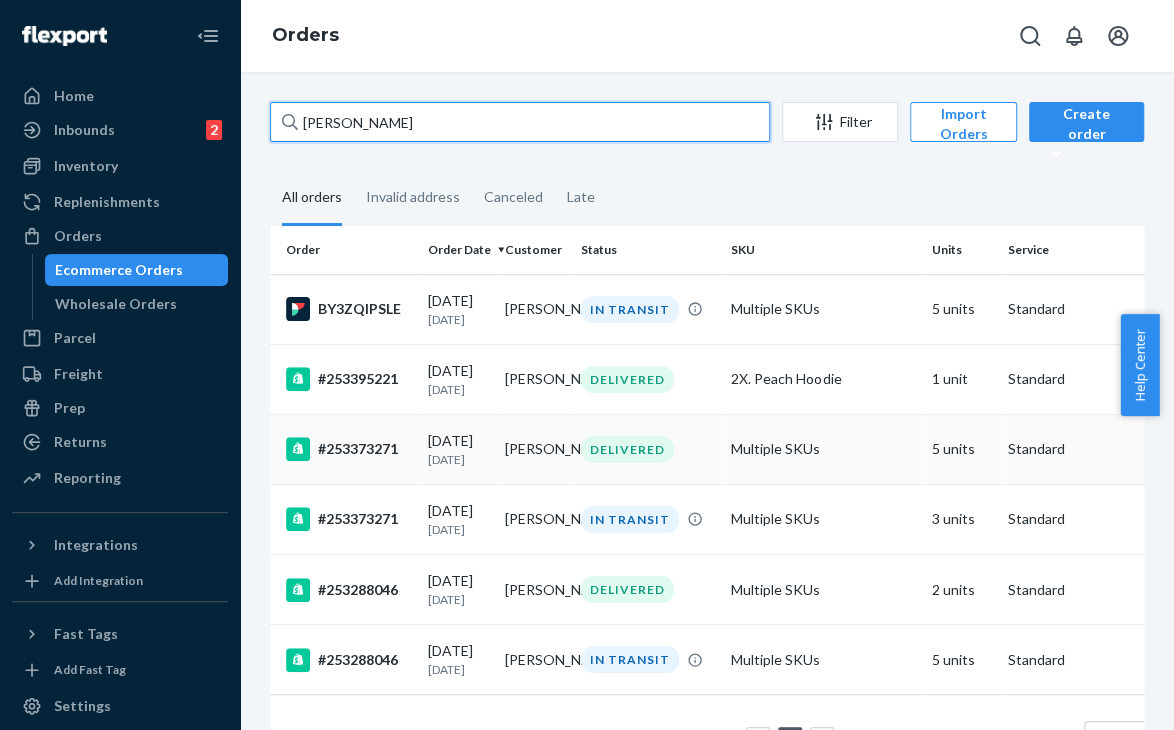 type on "[PERSON_NAME]" 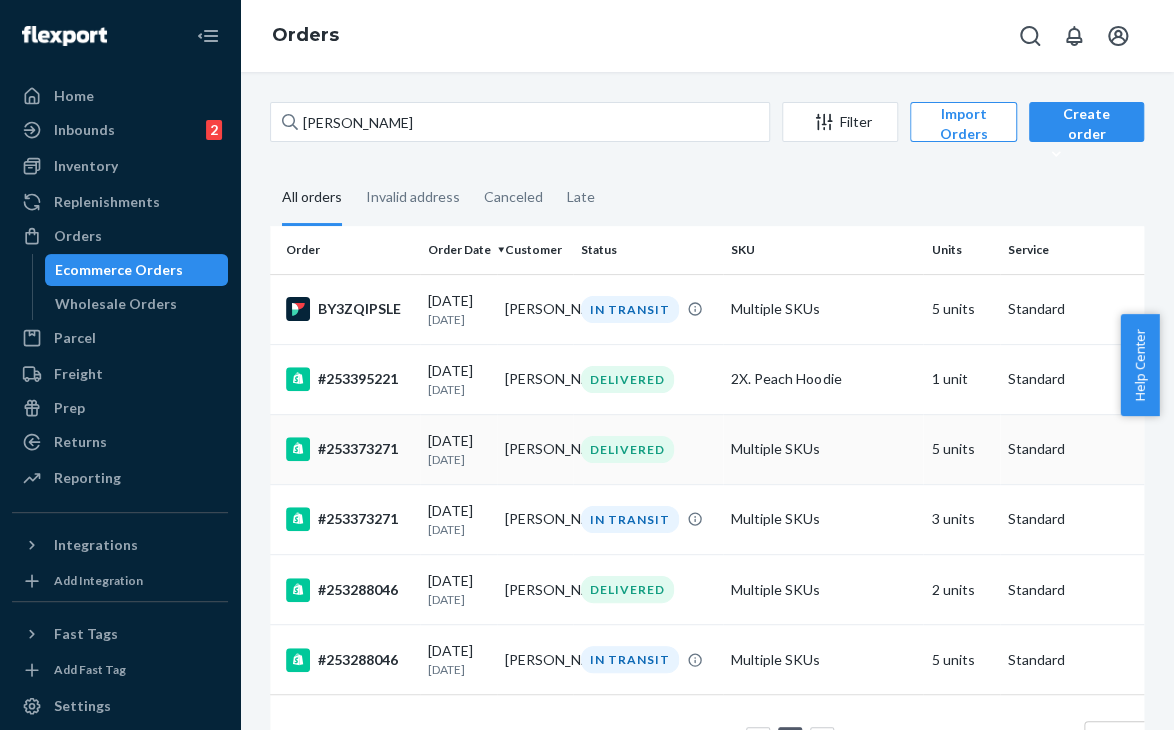 click on "Multiple SKUs" at bounding box center [823, 449] 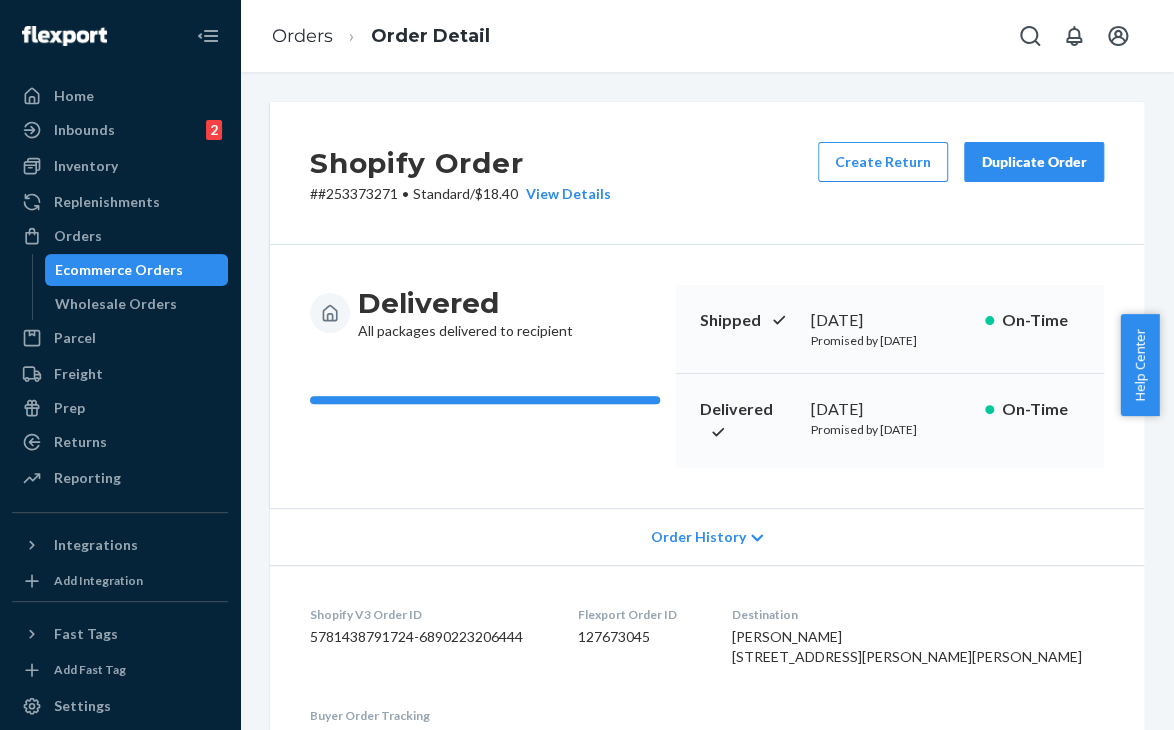 click on "Shopify V3 Order ID 5781438791724-6890223206444 Flexport Order ID 127673045 Destination [PERSON_NAME]
[STREET_ADDRESS][PERSON_NAME][PERSON_NAME] Buyer Order Tracking 127673045" at bounding box center [707, 676] 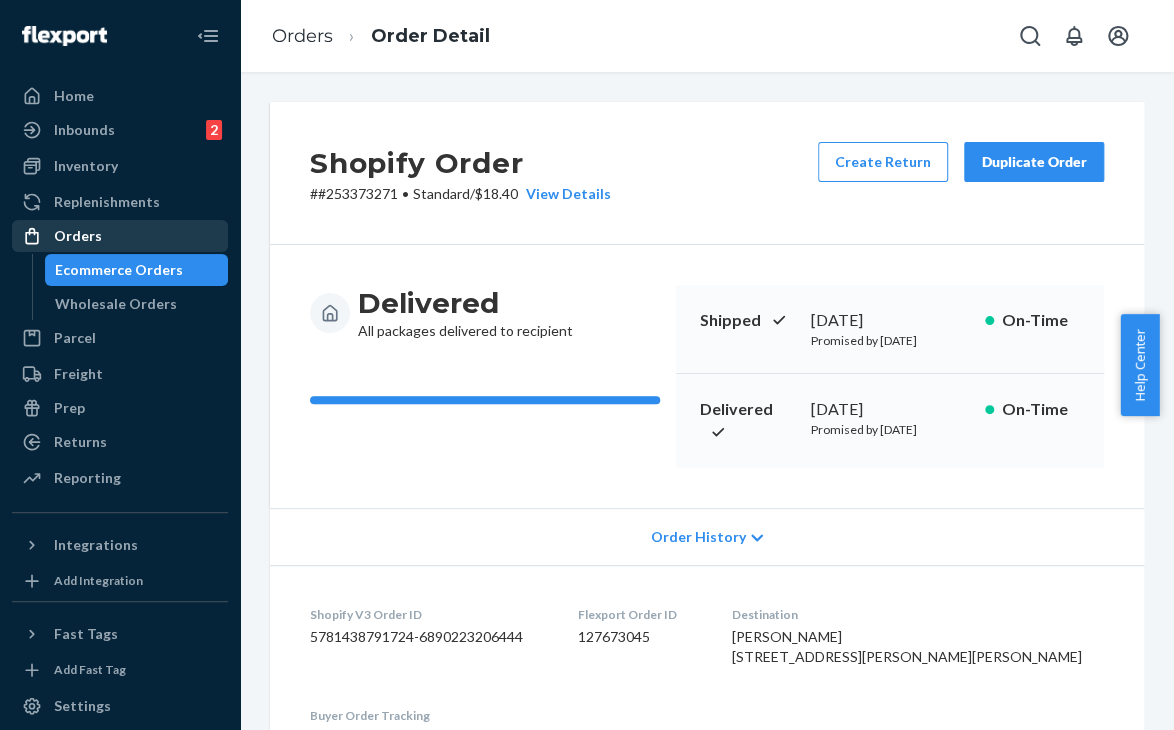 drag, startPoint x: 112, startPoint y: 233, endPoint x: 174, endPoint y: 225, distance: 62.514 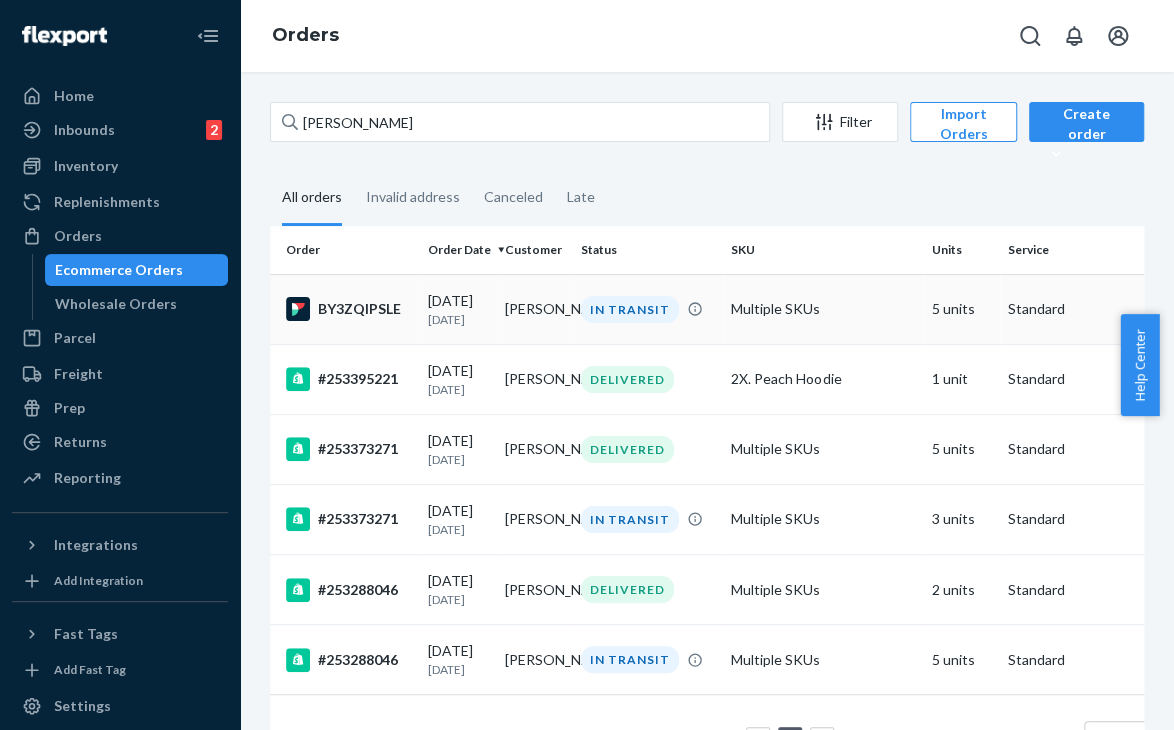 click on "Multiple SKUs" at bounding box center [823, 309] 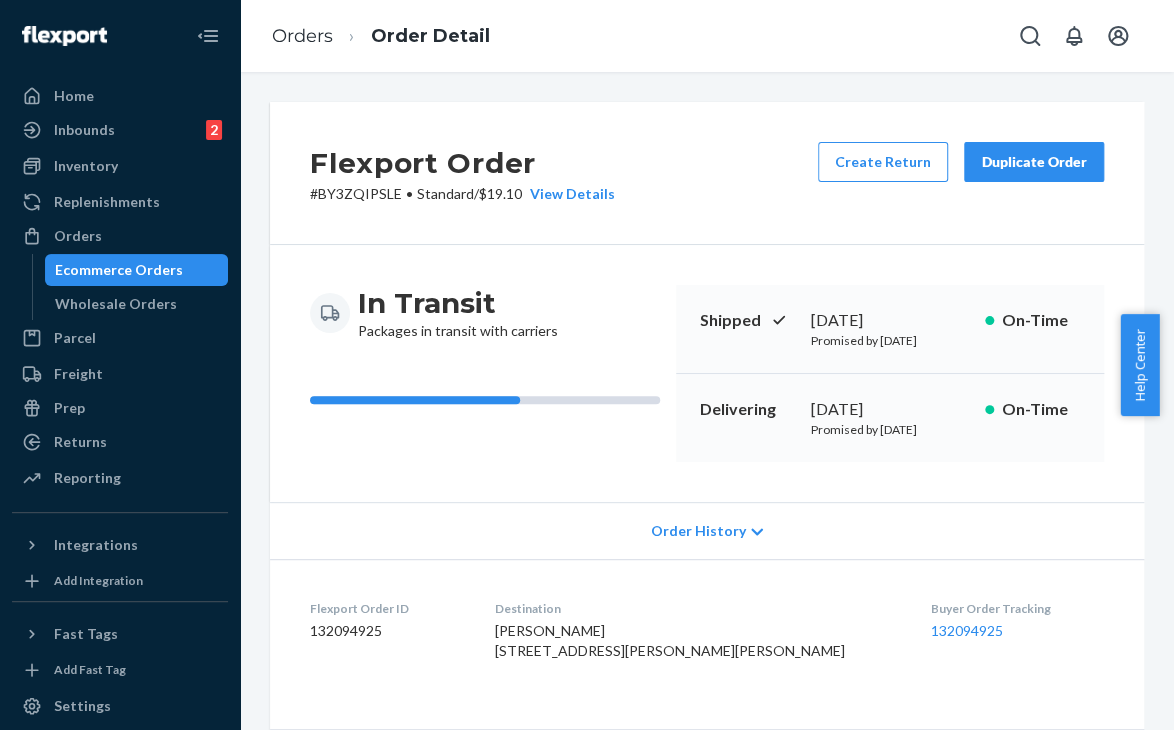 click on "Order History" at bounding box center (707, 530) 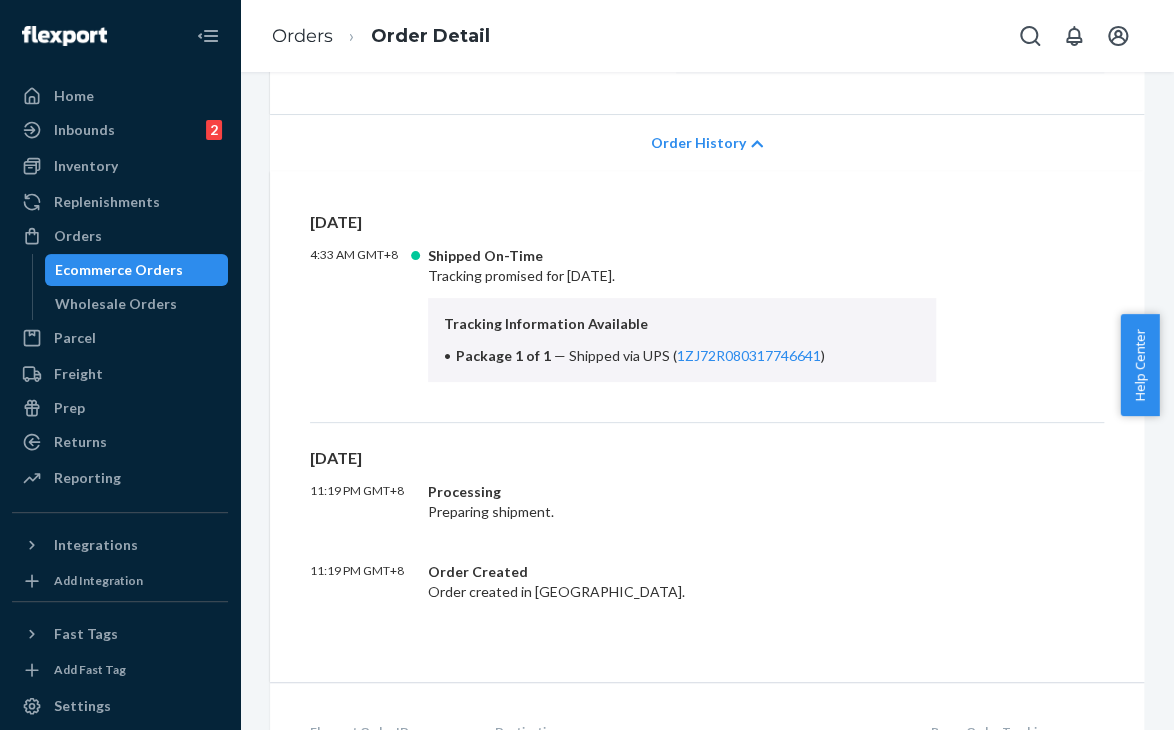 scroll, scrollTop: 400, scrollLeft: 0, axis: vertical 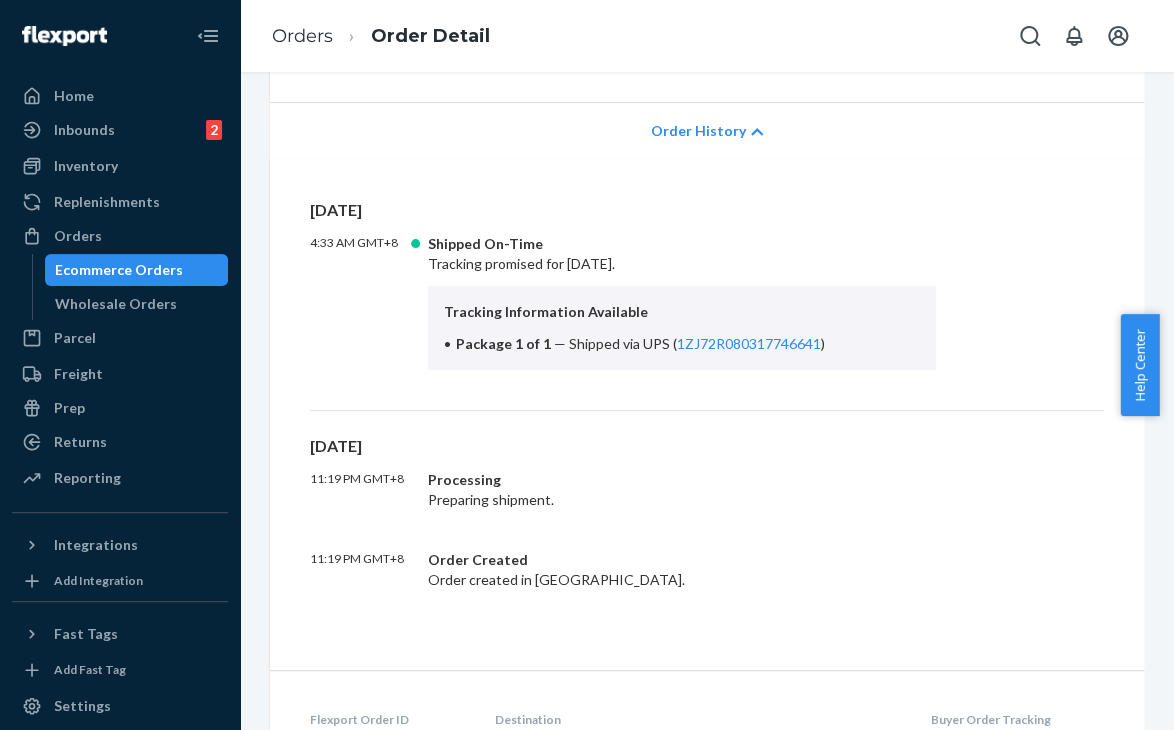 click on "11:19 PM GMT+8 Processing Preparing shipment." at bounding box center (707, 490) 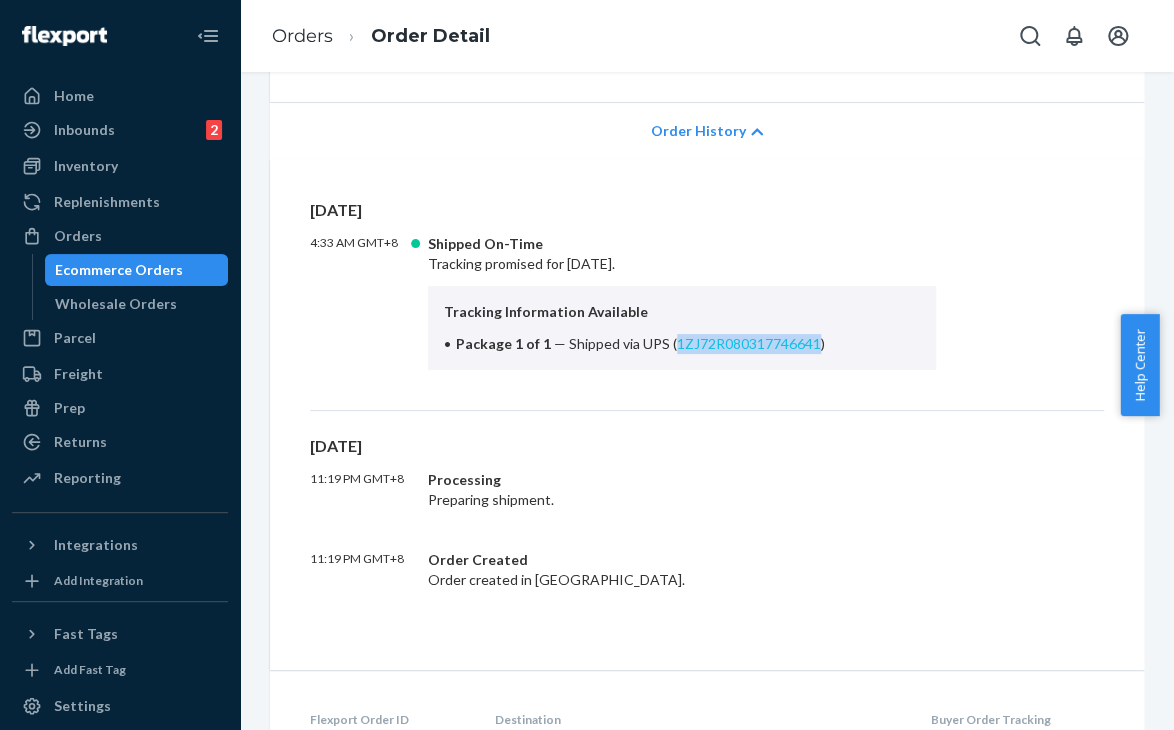 drag, startPoint x: 812, startPoint y: 341, endPoint x: 667, endPoint y: 349, distance: 145.22052 